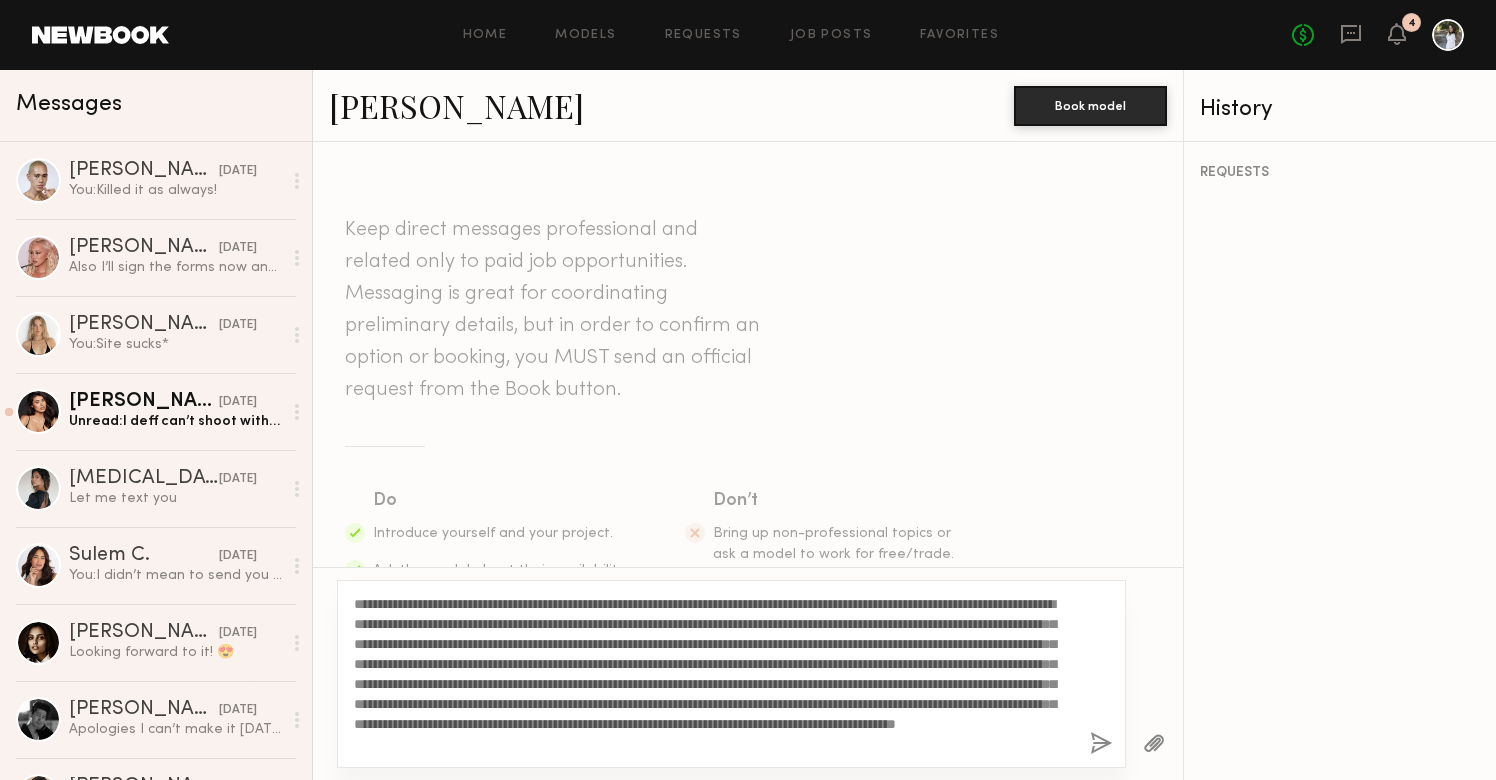 scroll, scrollTop: 0, scrollLeft: 0, axis: both 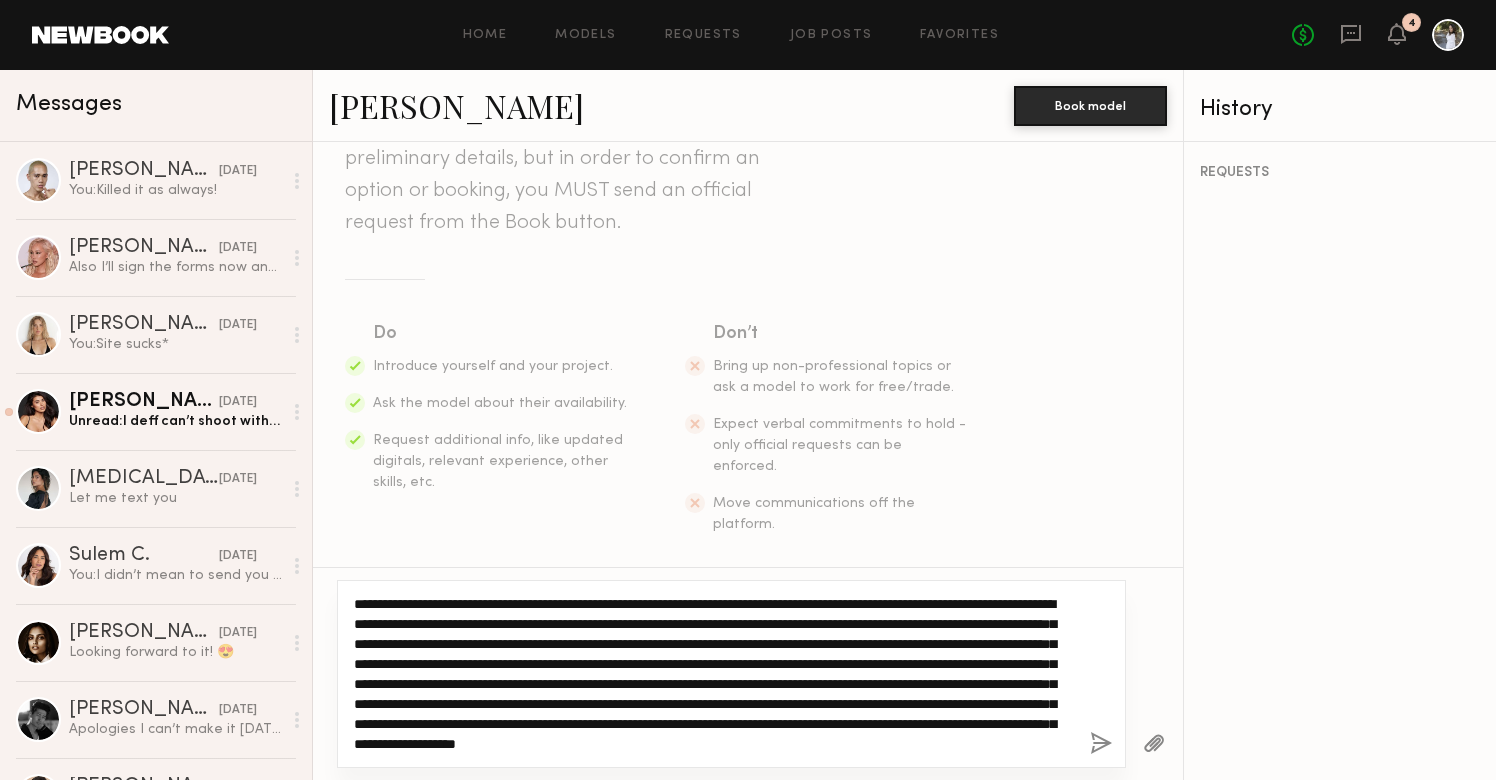 drag, startPoint x: 453, startPoint y: 727, endPoint x: 427, endPoint y: 659, distance: 72.8011 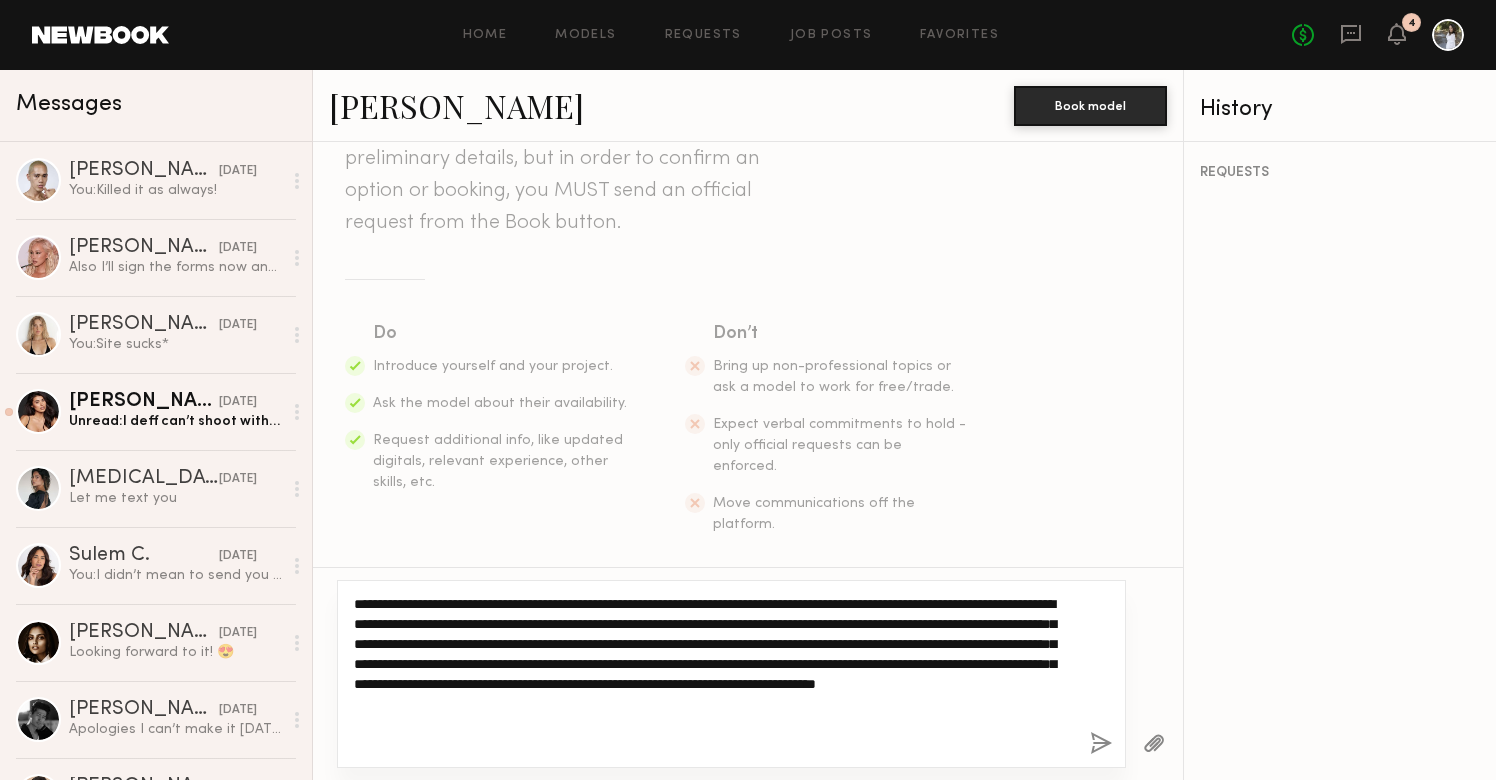 scroll, scrollTop: 0, scrollLeft: 0, axis: both 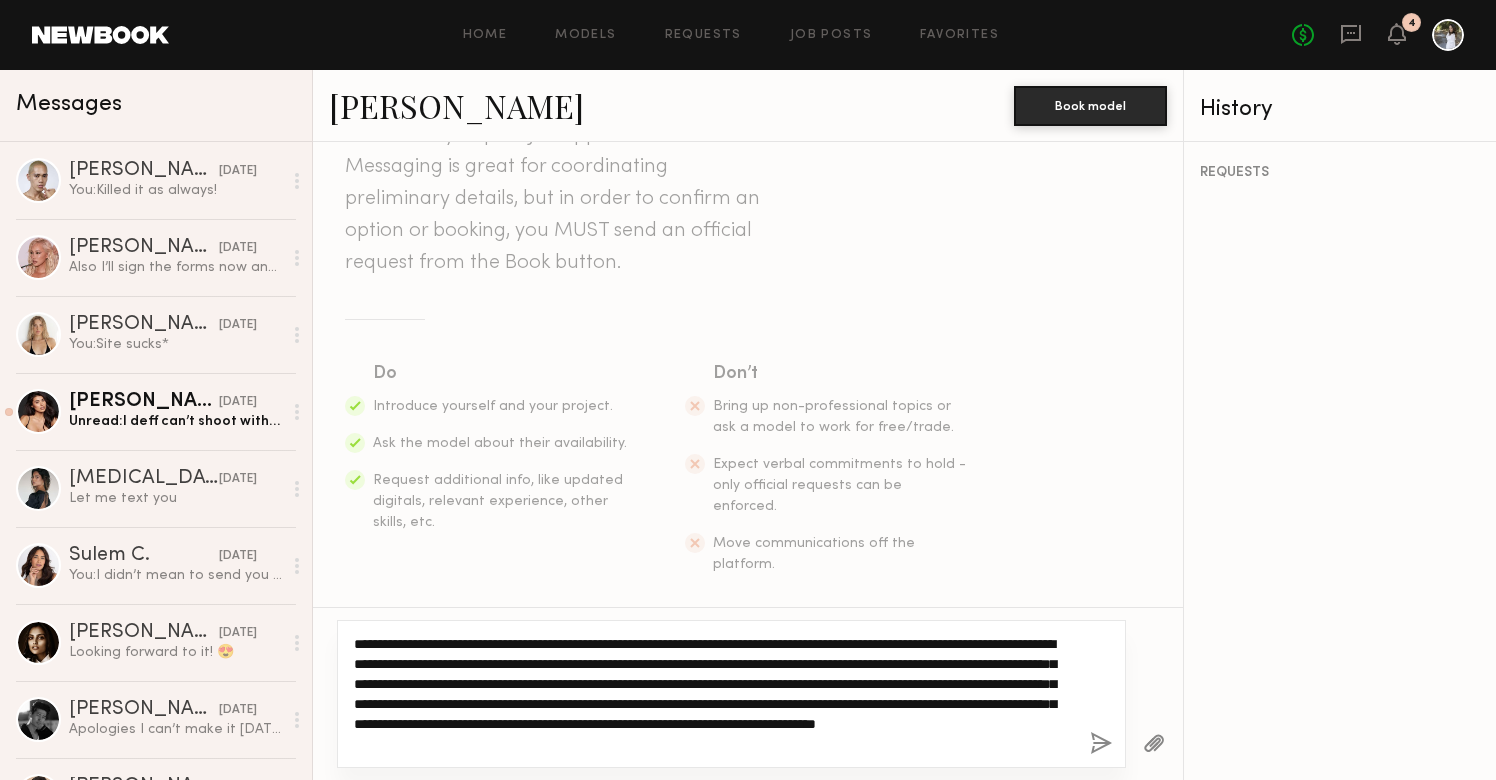click on "**********" 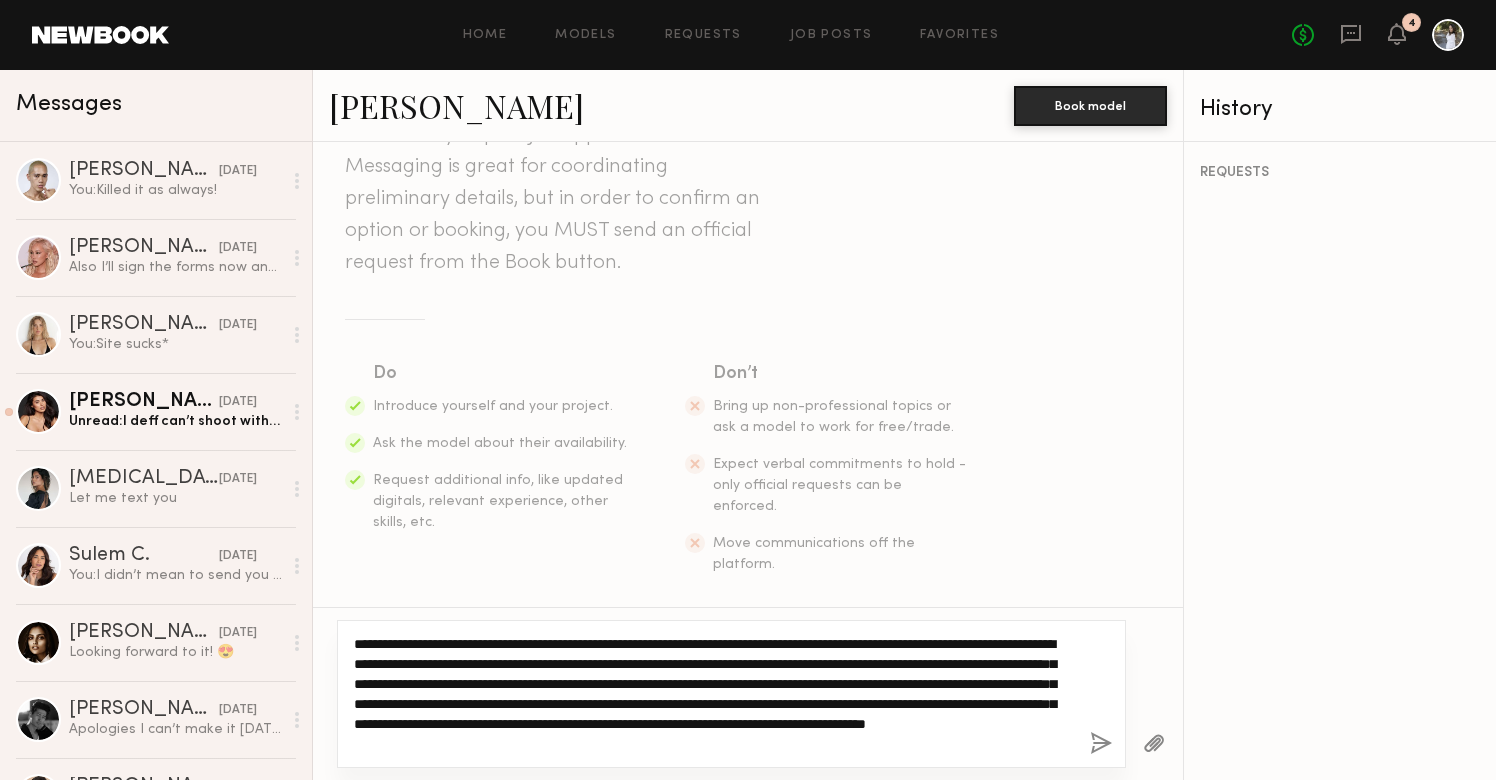 scroll, scrollTop: 147, scrollLeft: 0, axis: vertical 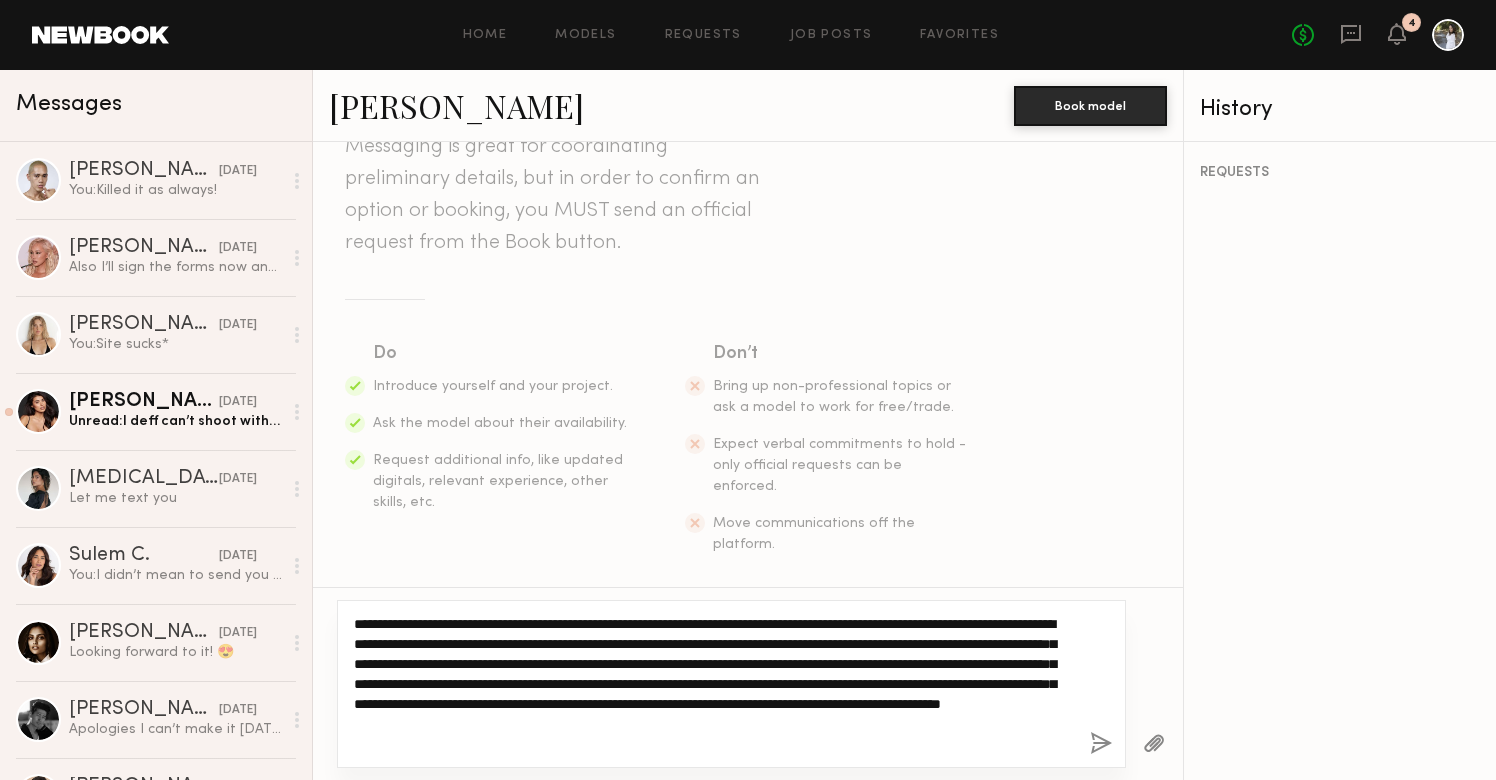 click on "**********" 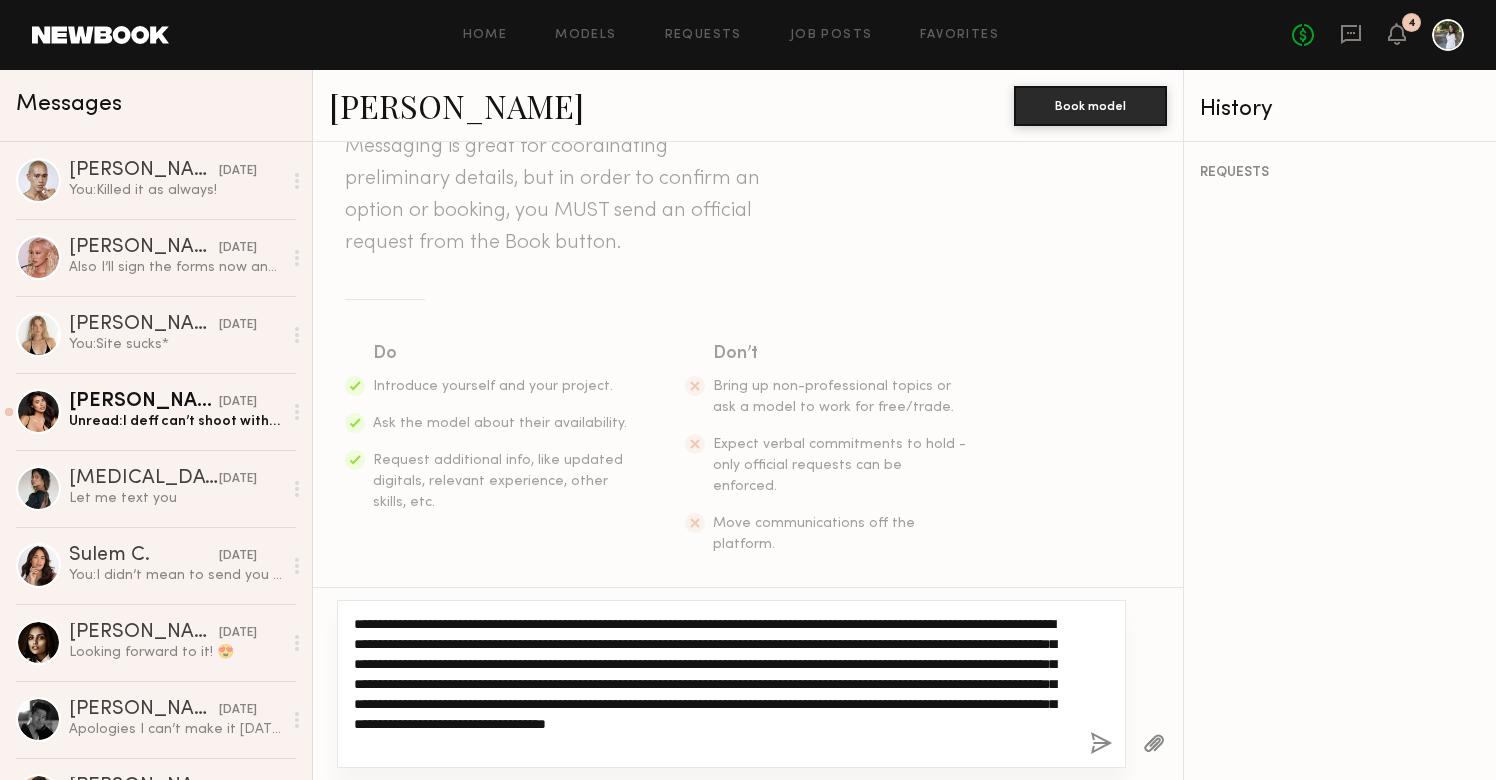 click on "**********" 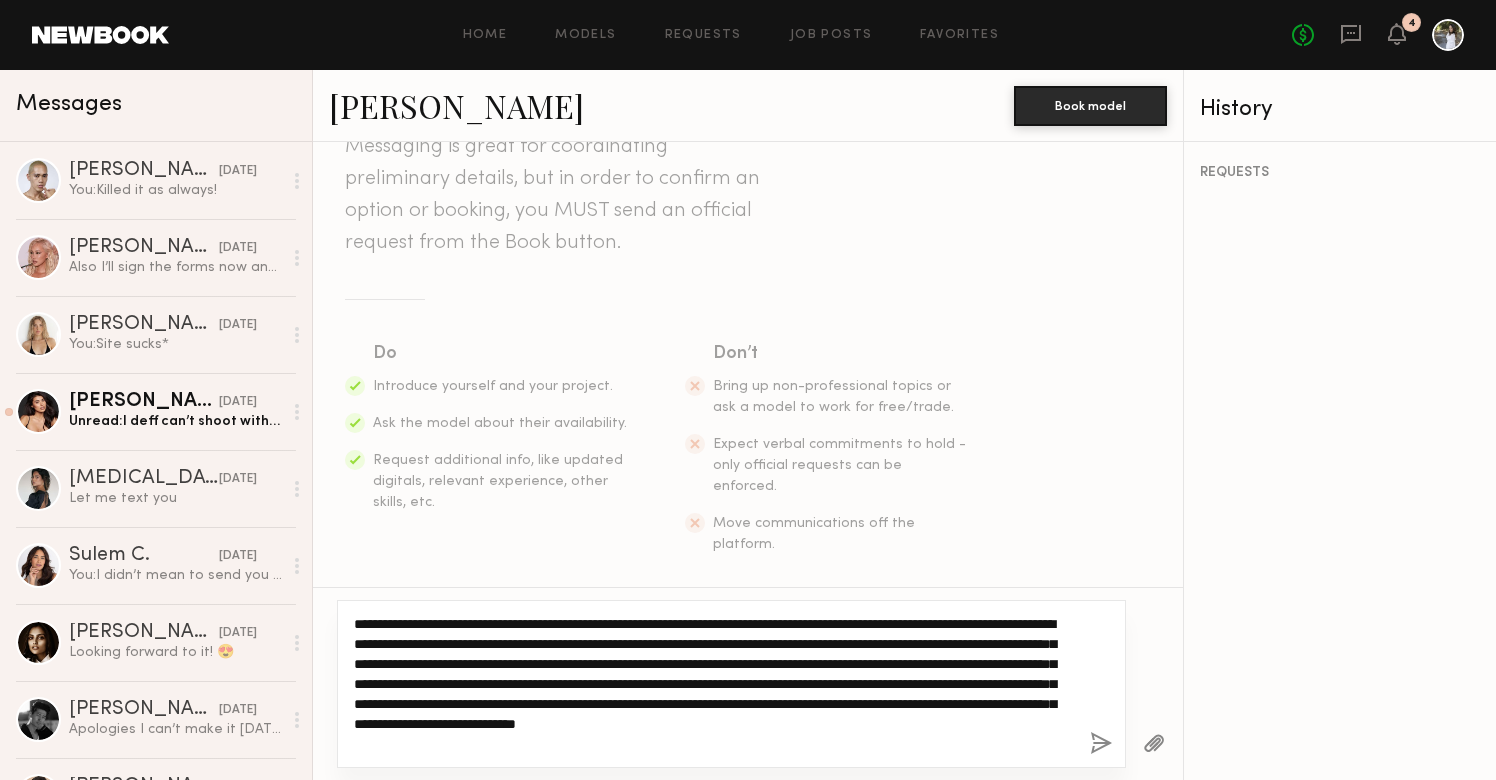 click on "**********" 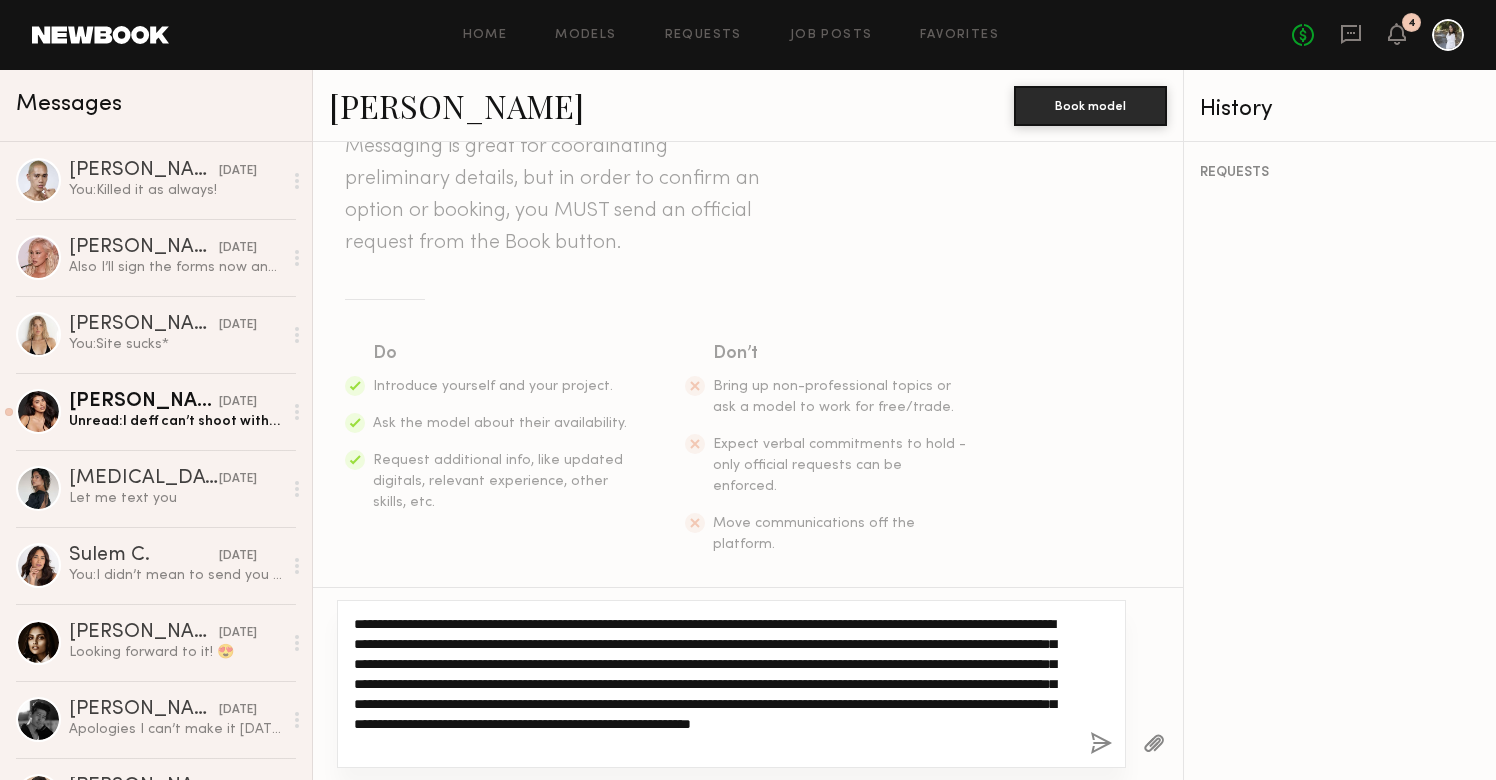 click on "**********" 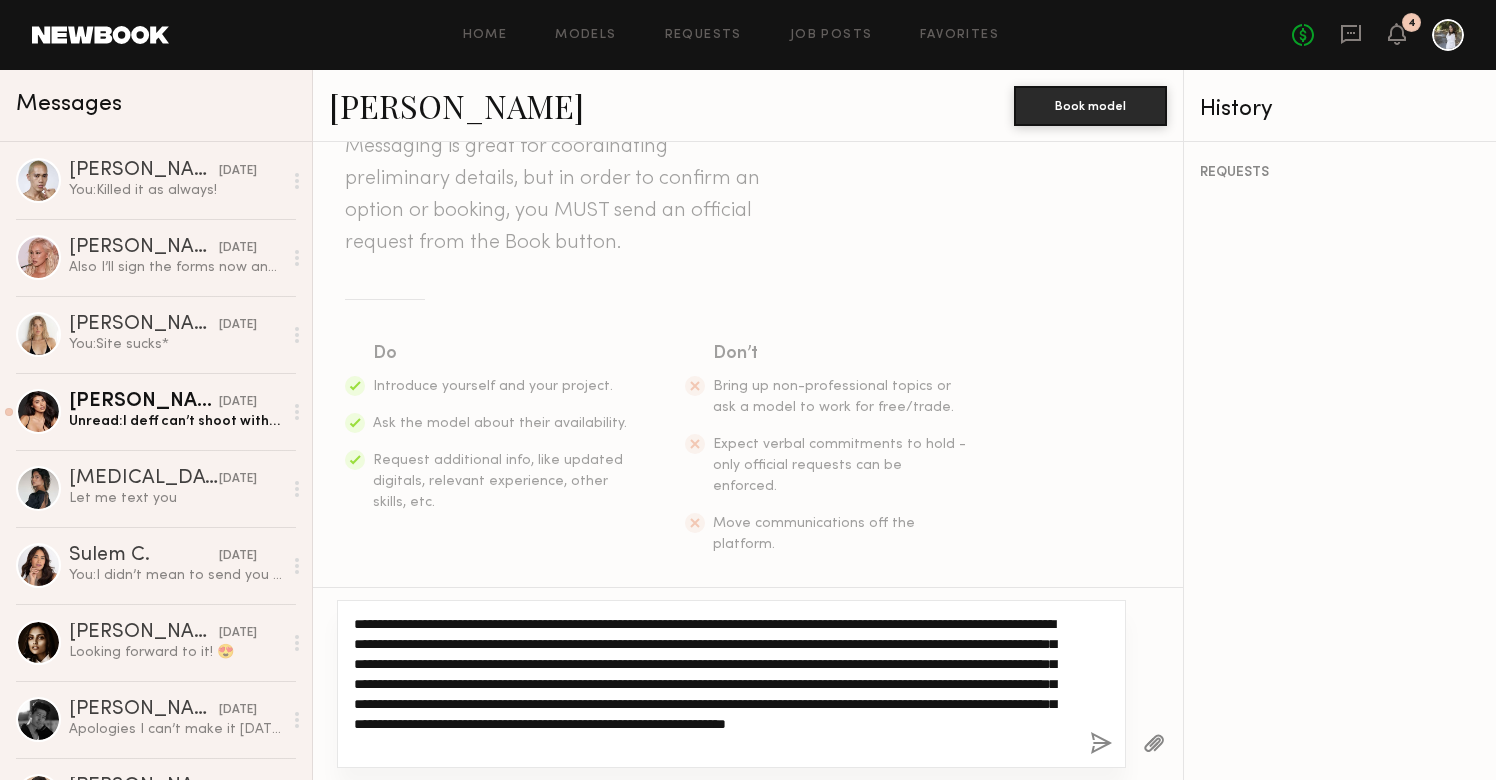 scroll, scrollTop: 167, scrollLeft: 0, axis: vertical 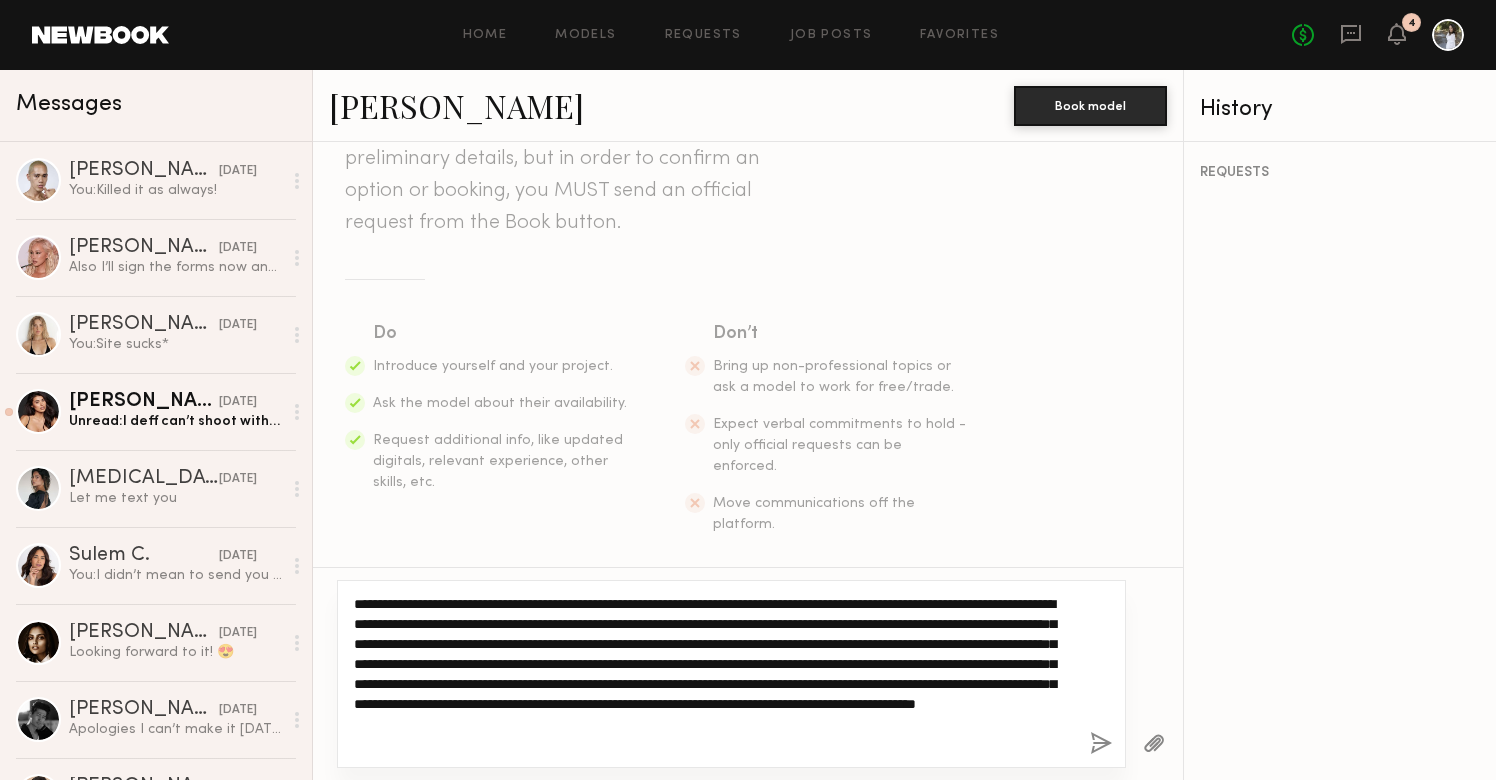click on "**********" 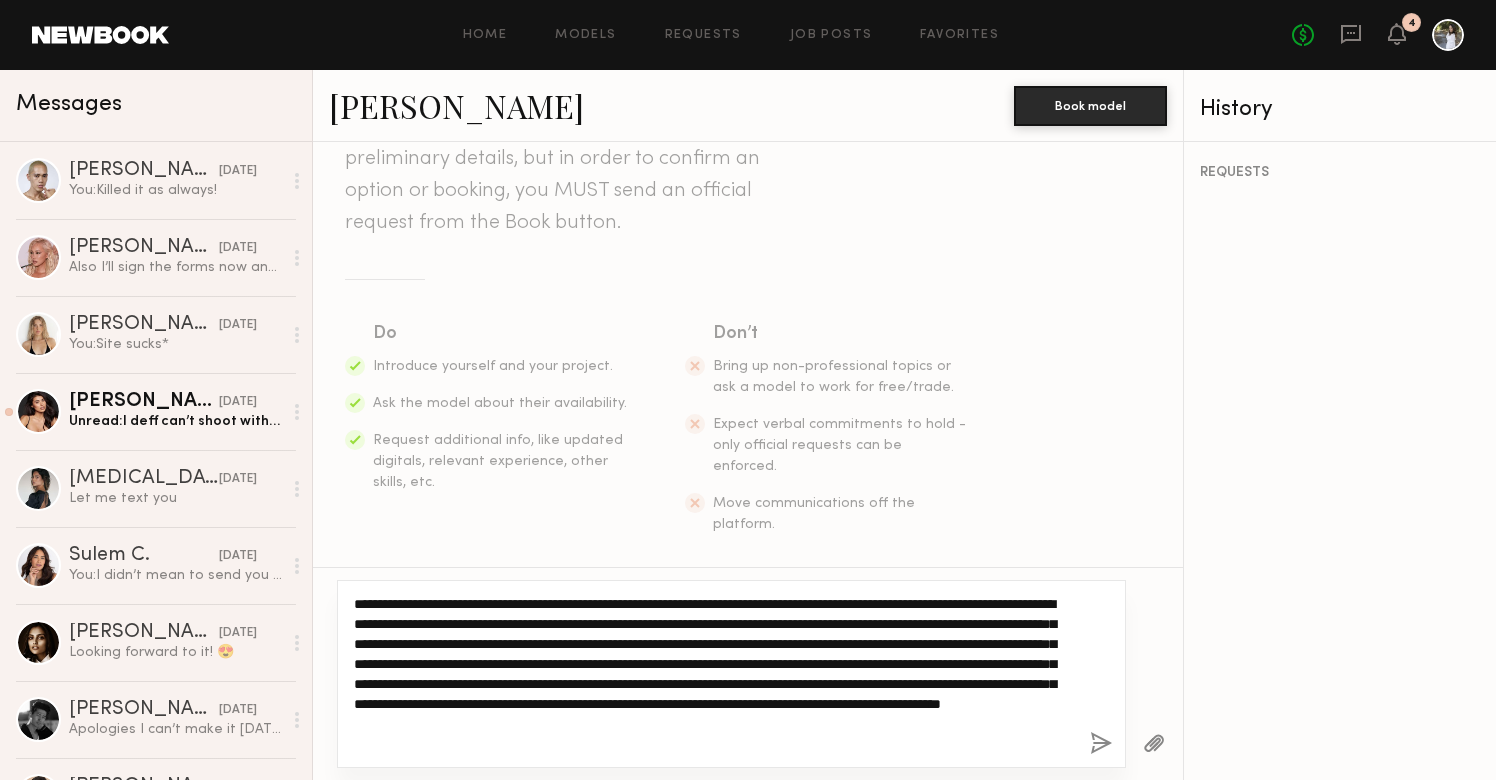click on "**********" 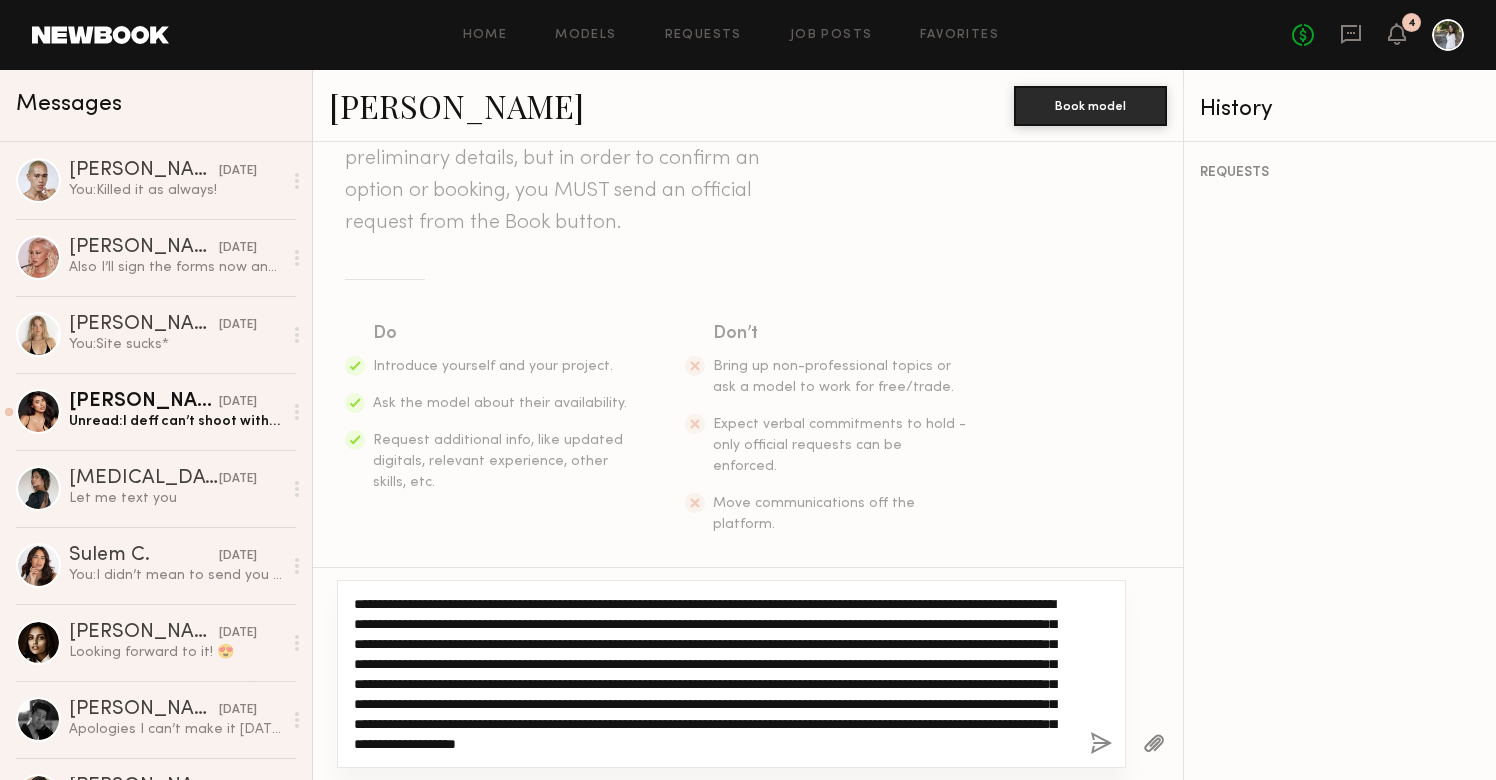 scroll, scrollTop: 20, scrollLeft: 0, axis: vertical 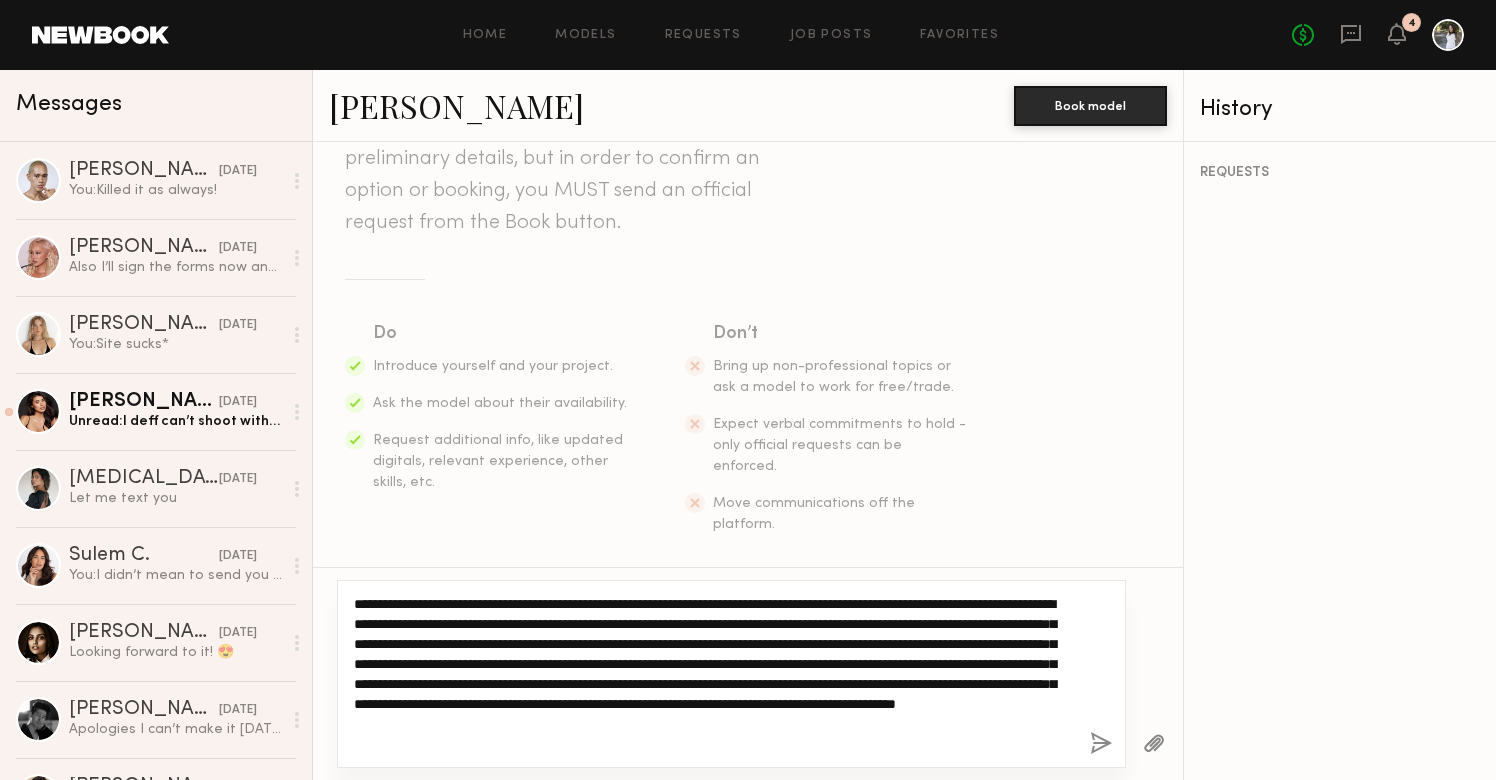 type on "**********" 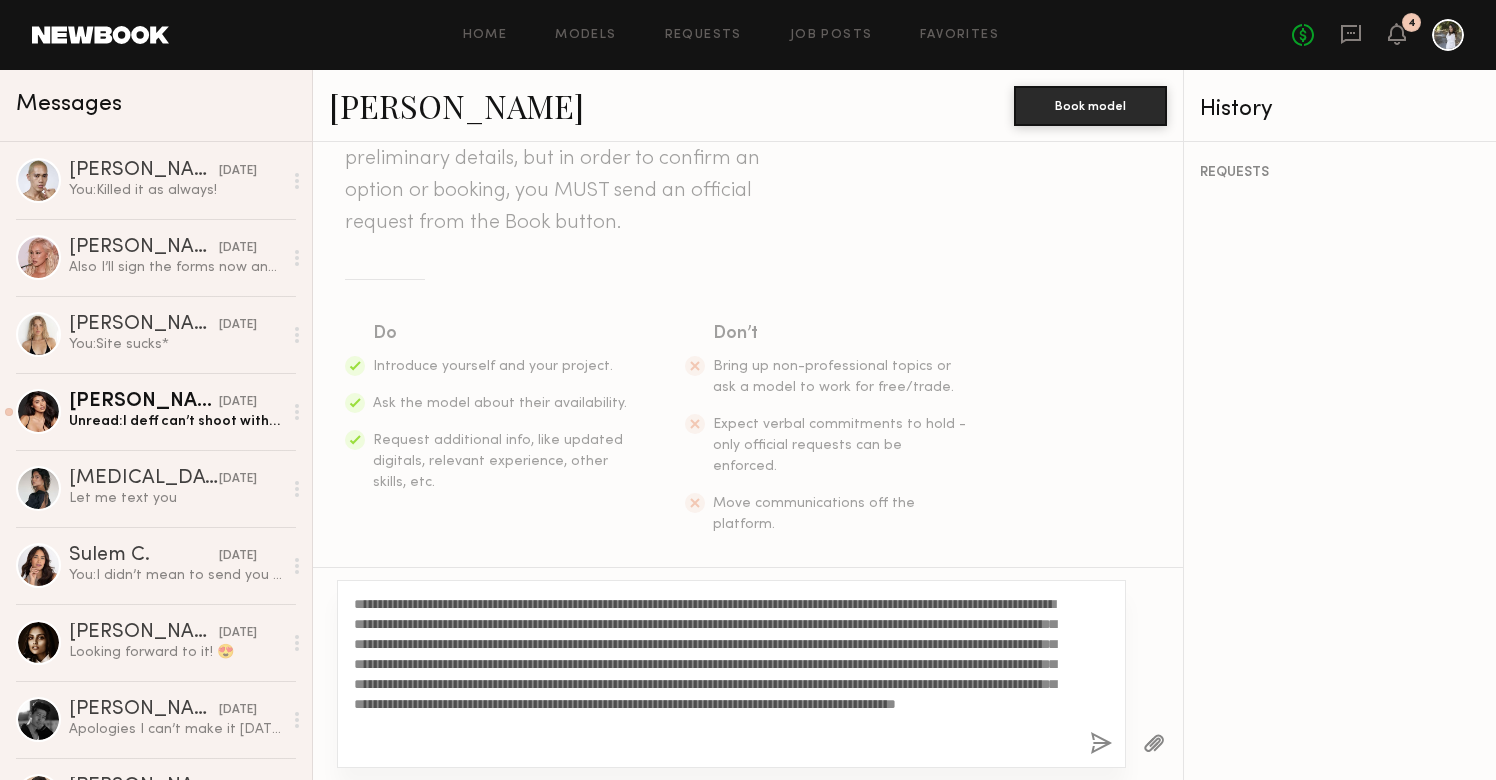 click 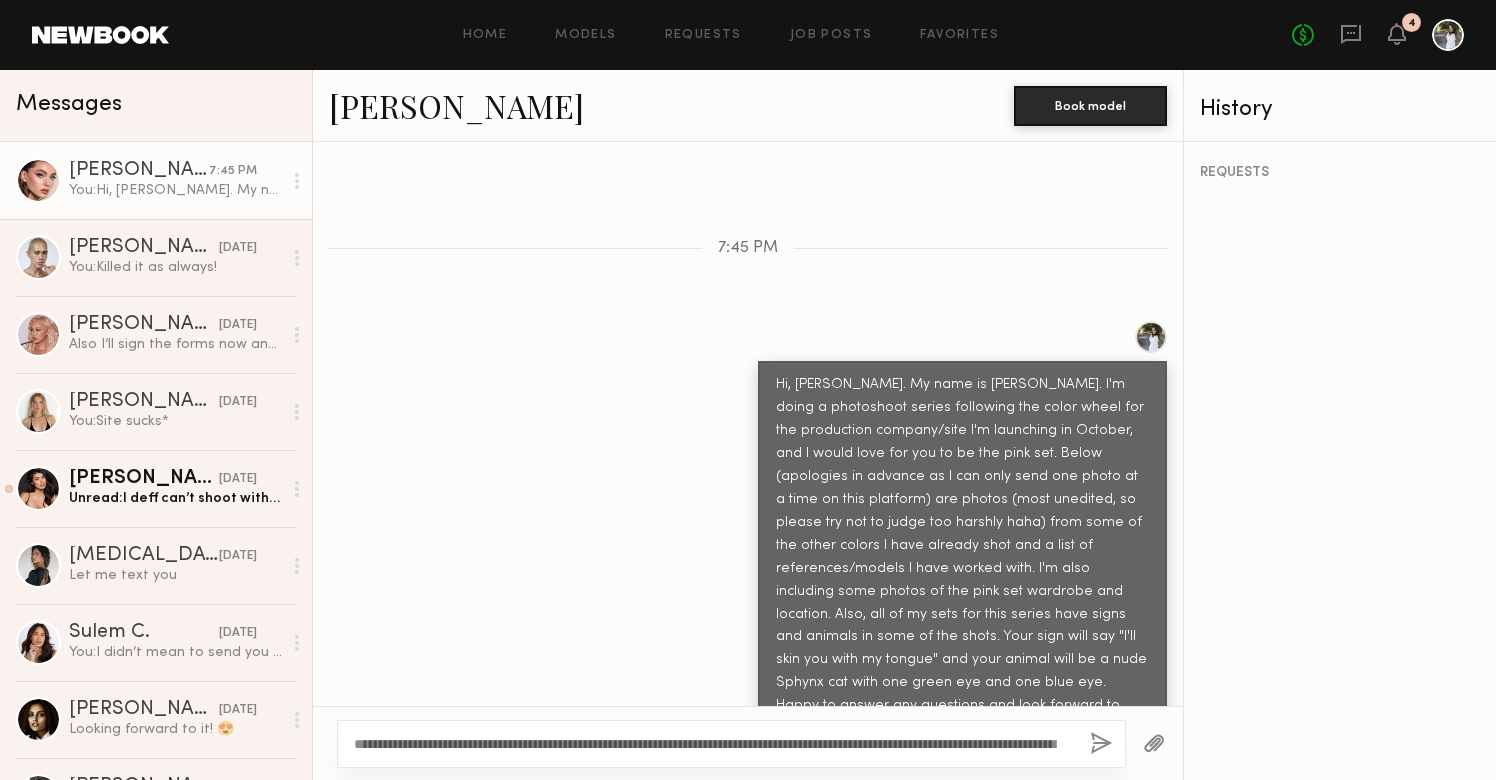 click 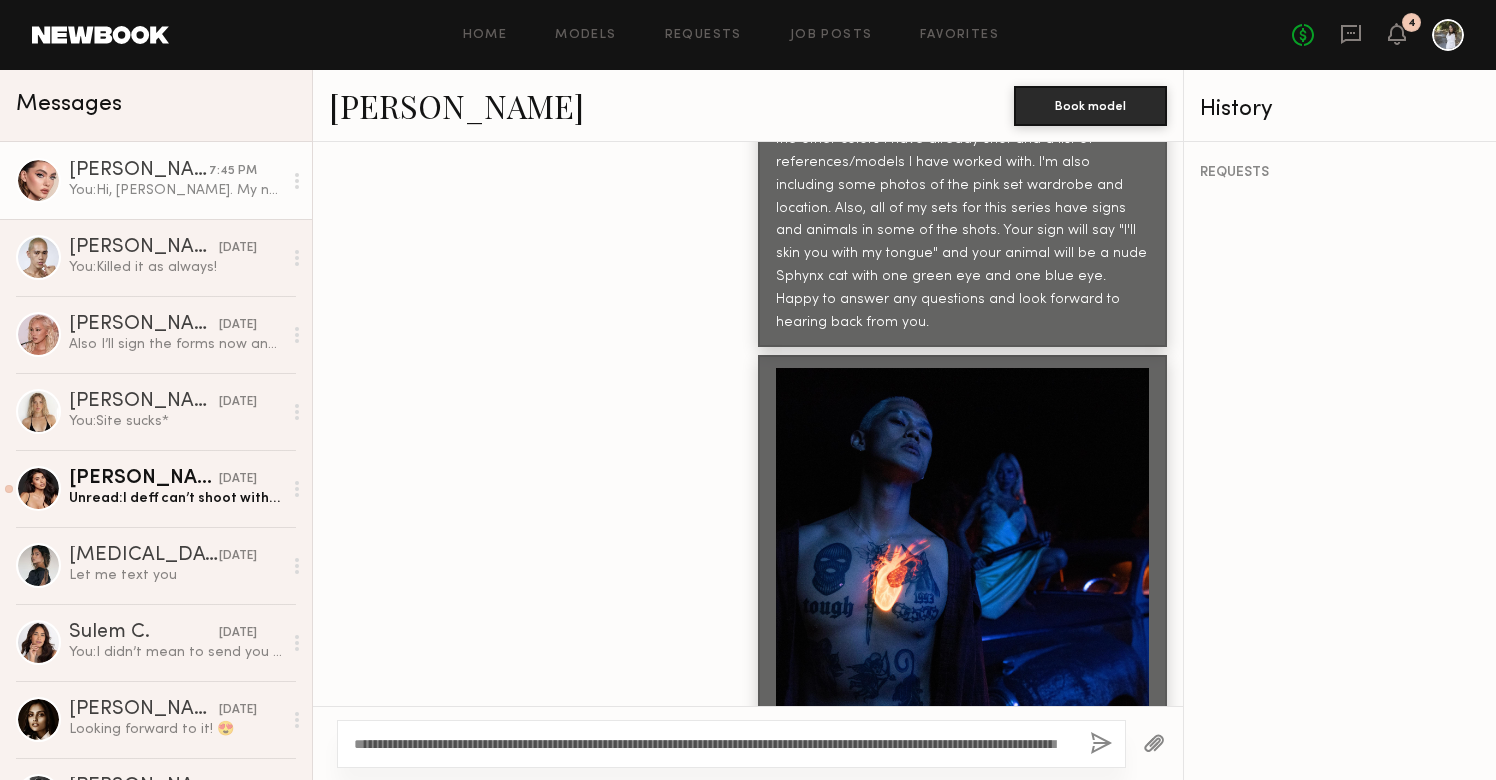 click 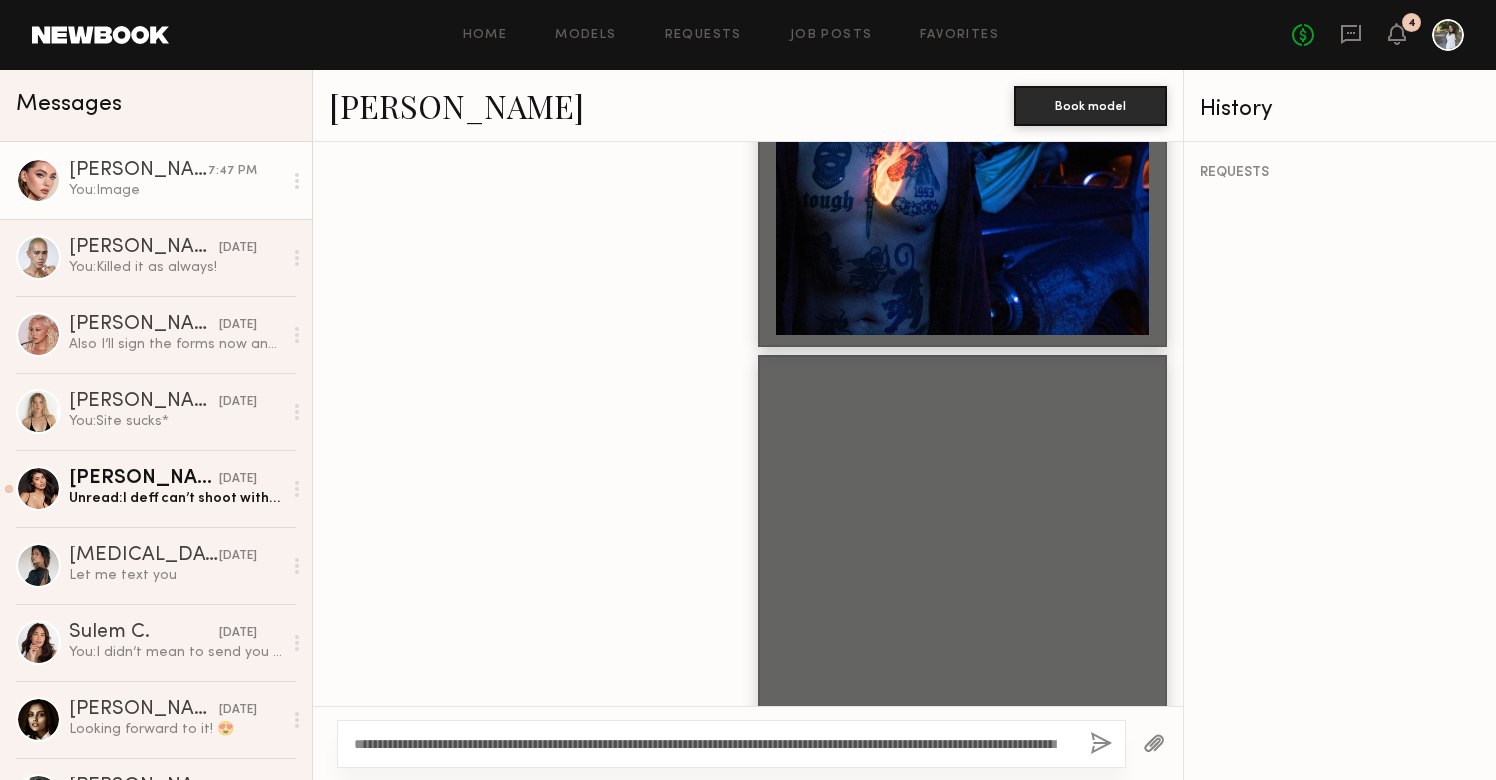 click 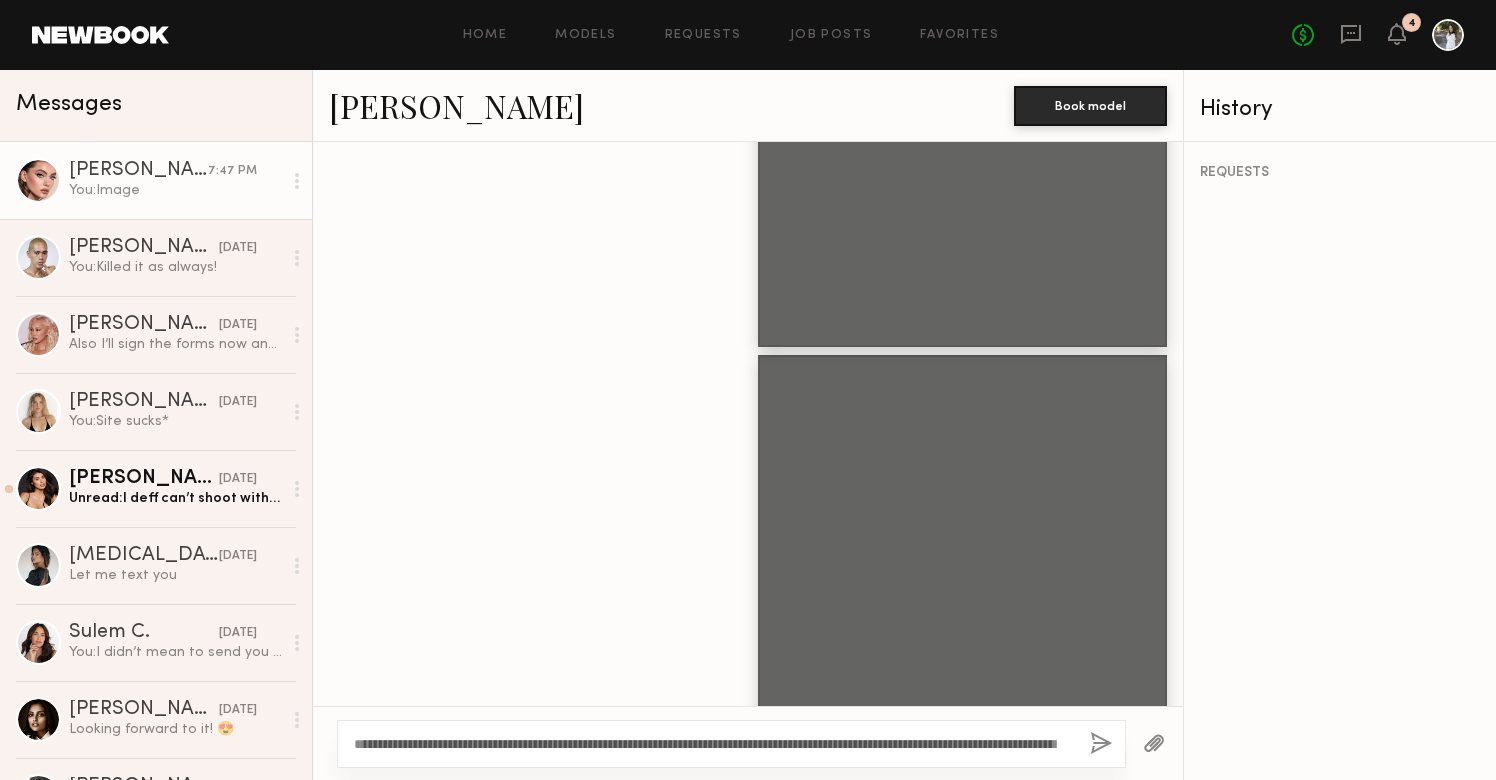 click 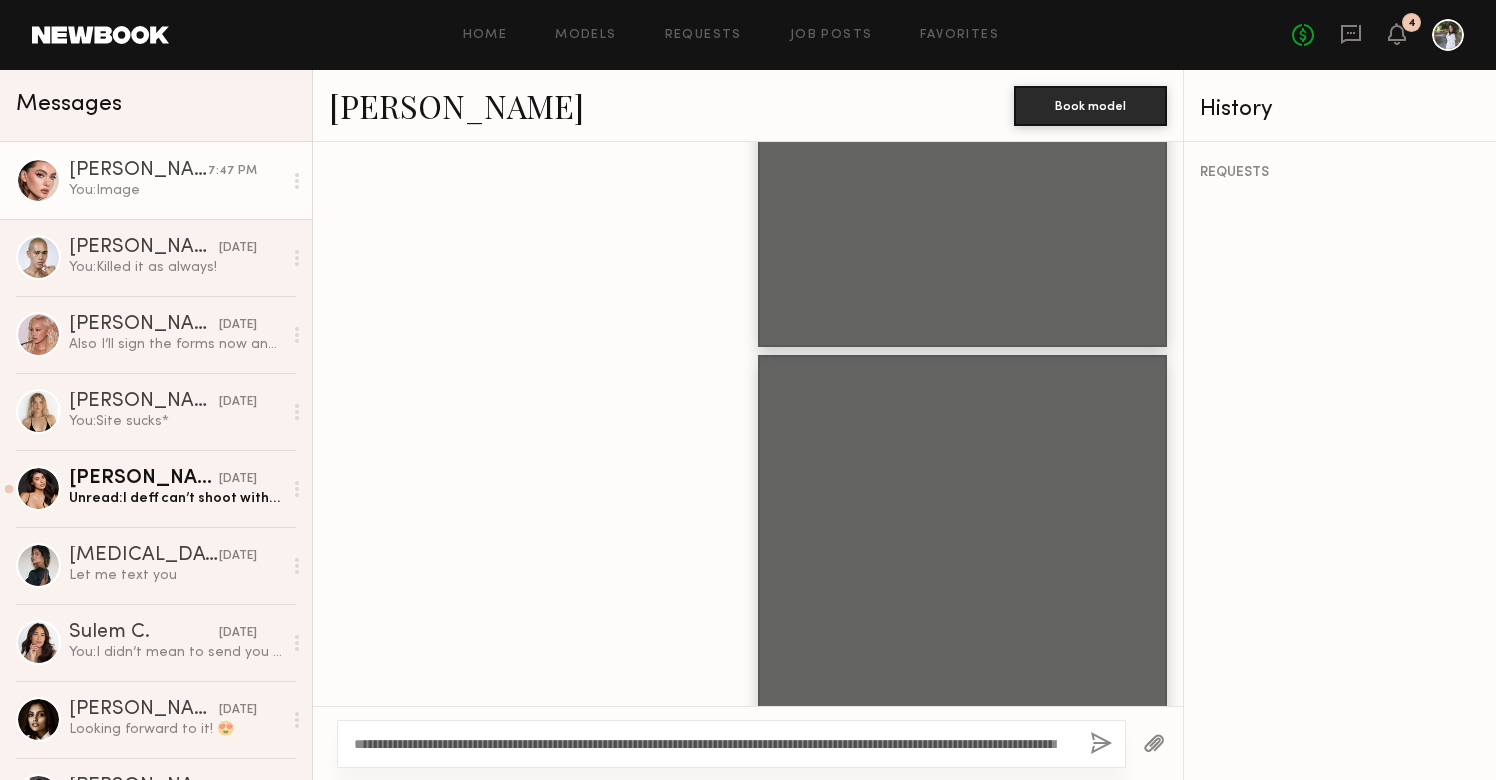 scroll, scrollTop: 2222, scrollLeft: 0, axis: vertical 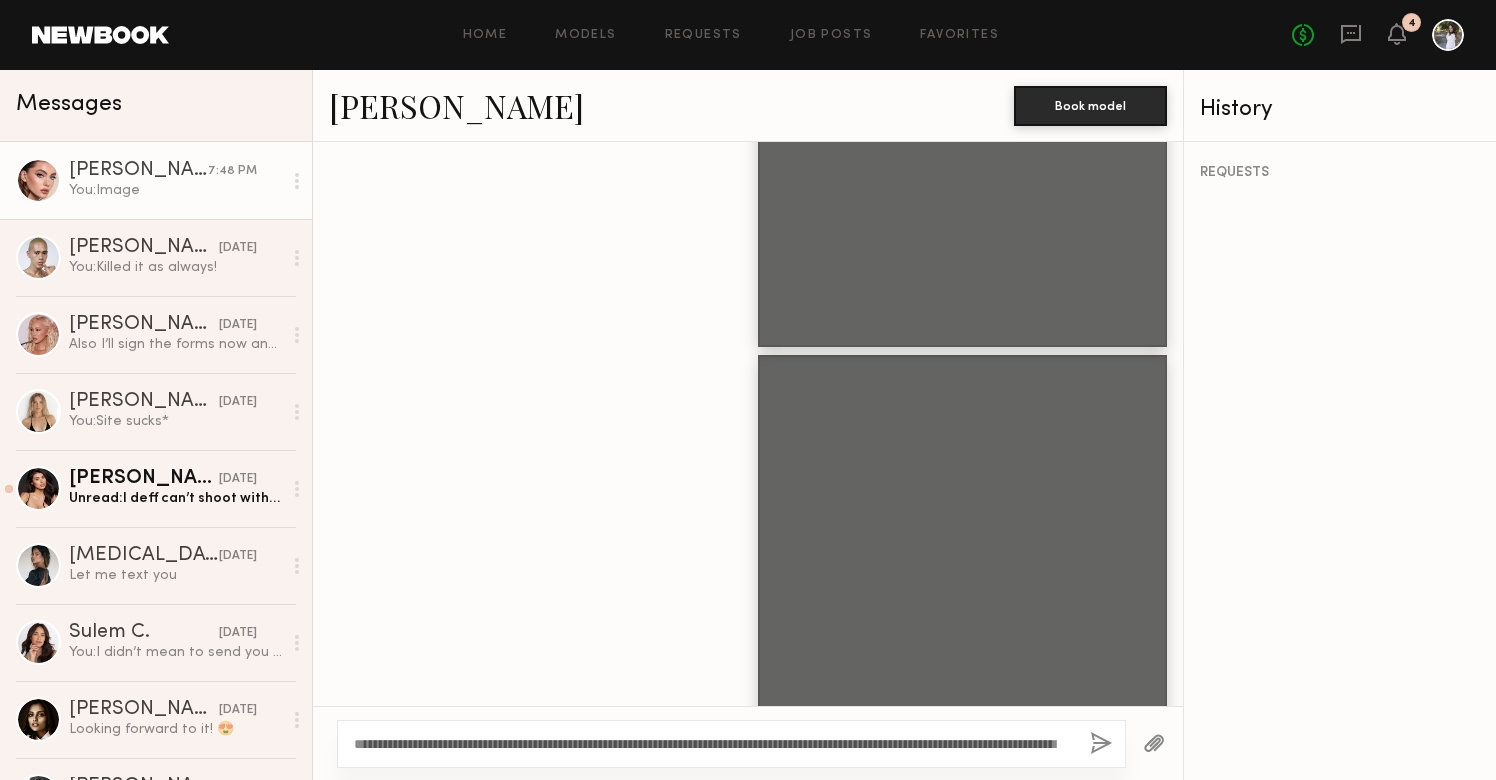 click 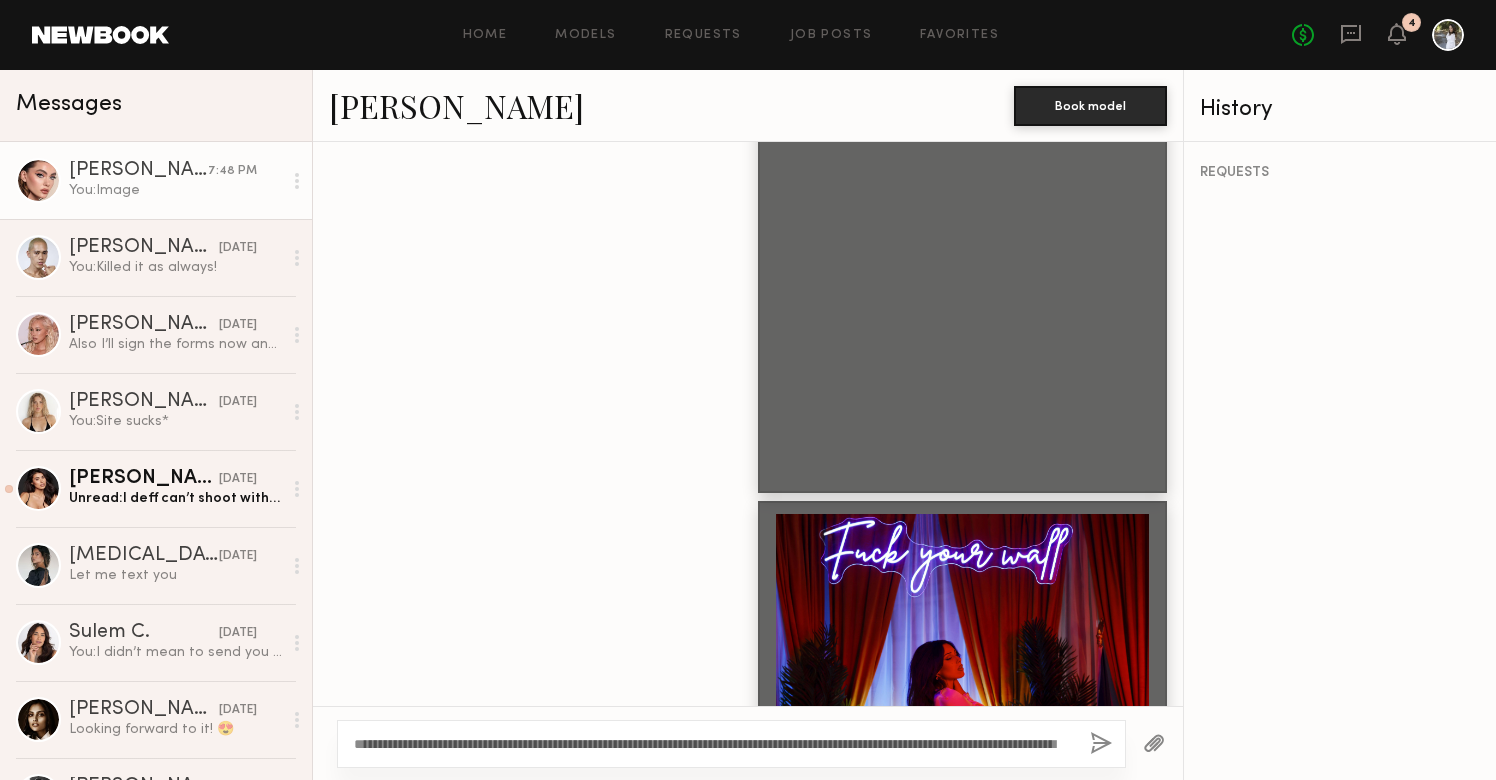 scroll, scrollTop: 2922, scrollLeft: 0, axis: vertical 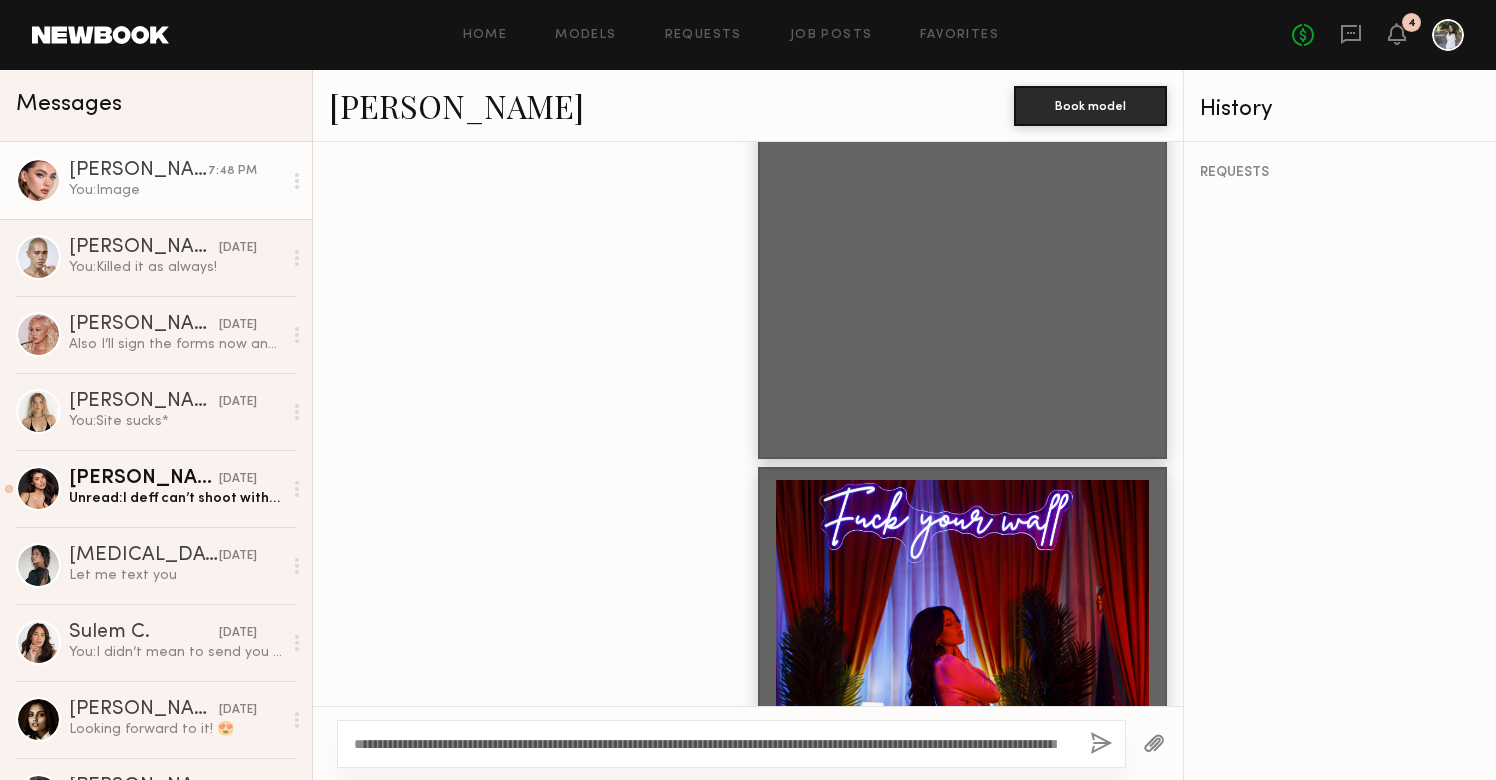 click 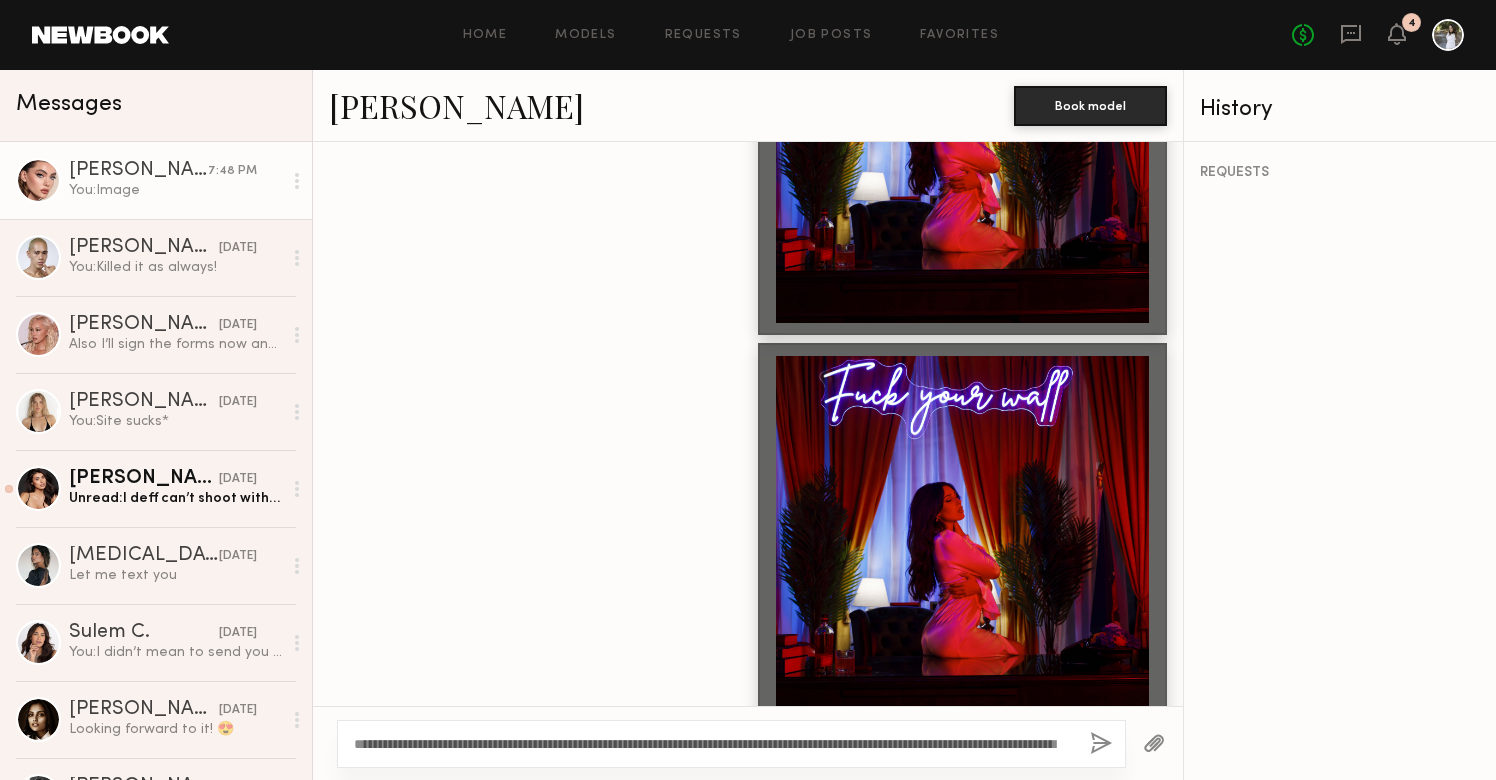 scroll, scrollTop: 3846, scrollLeft: 0, axis: vertical 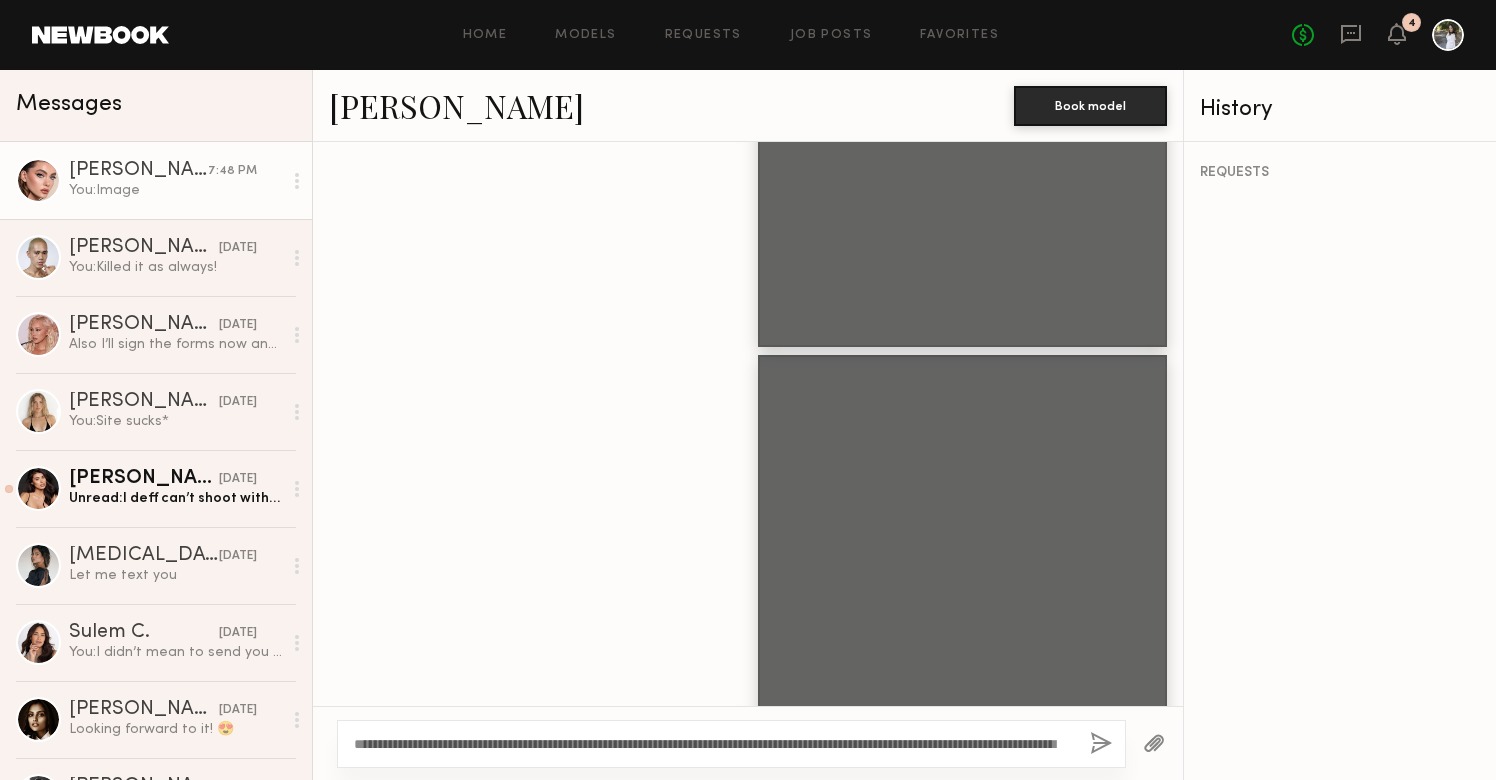click 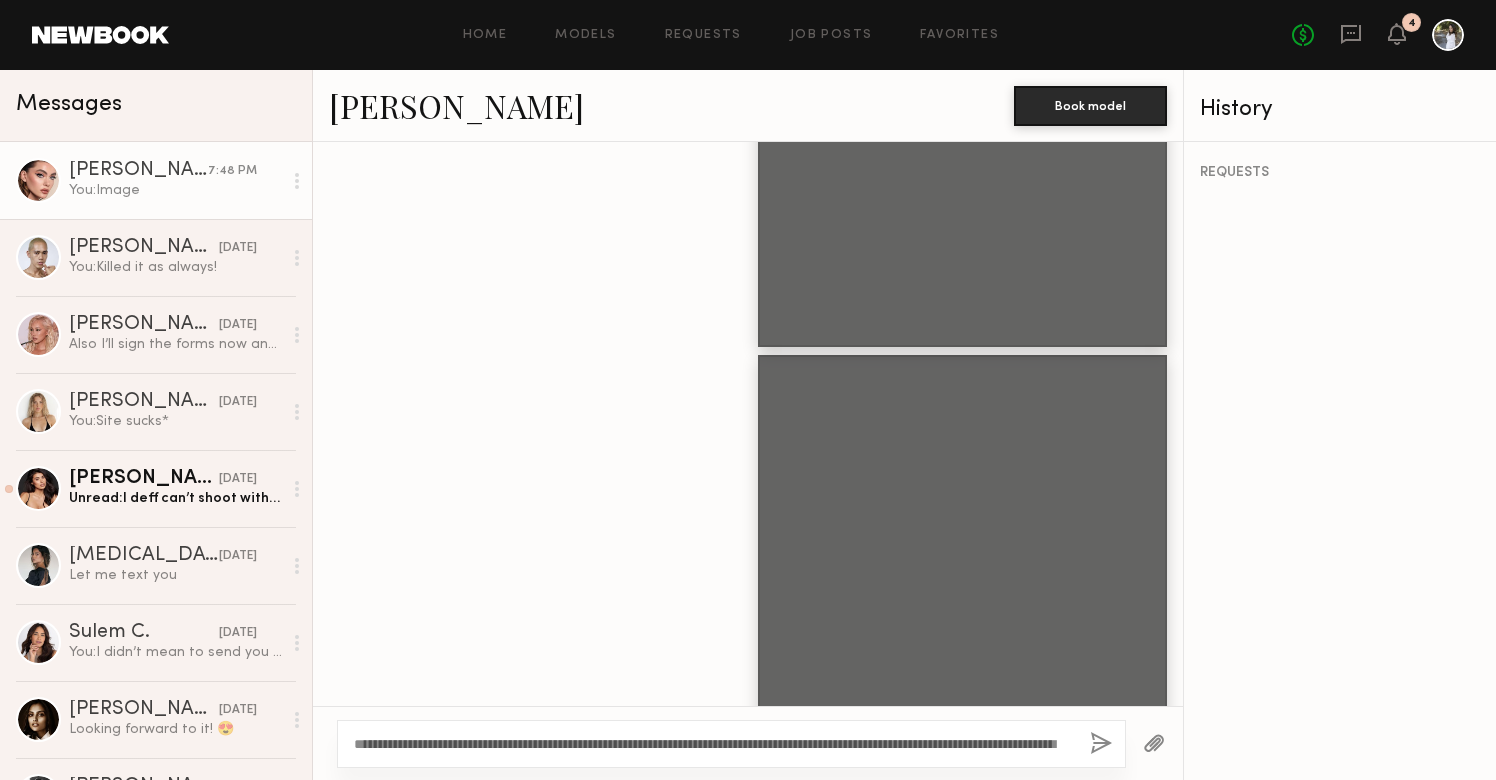 scroll, scrollTop: 4252, scrollLeft: 0, axis: vertical 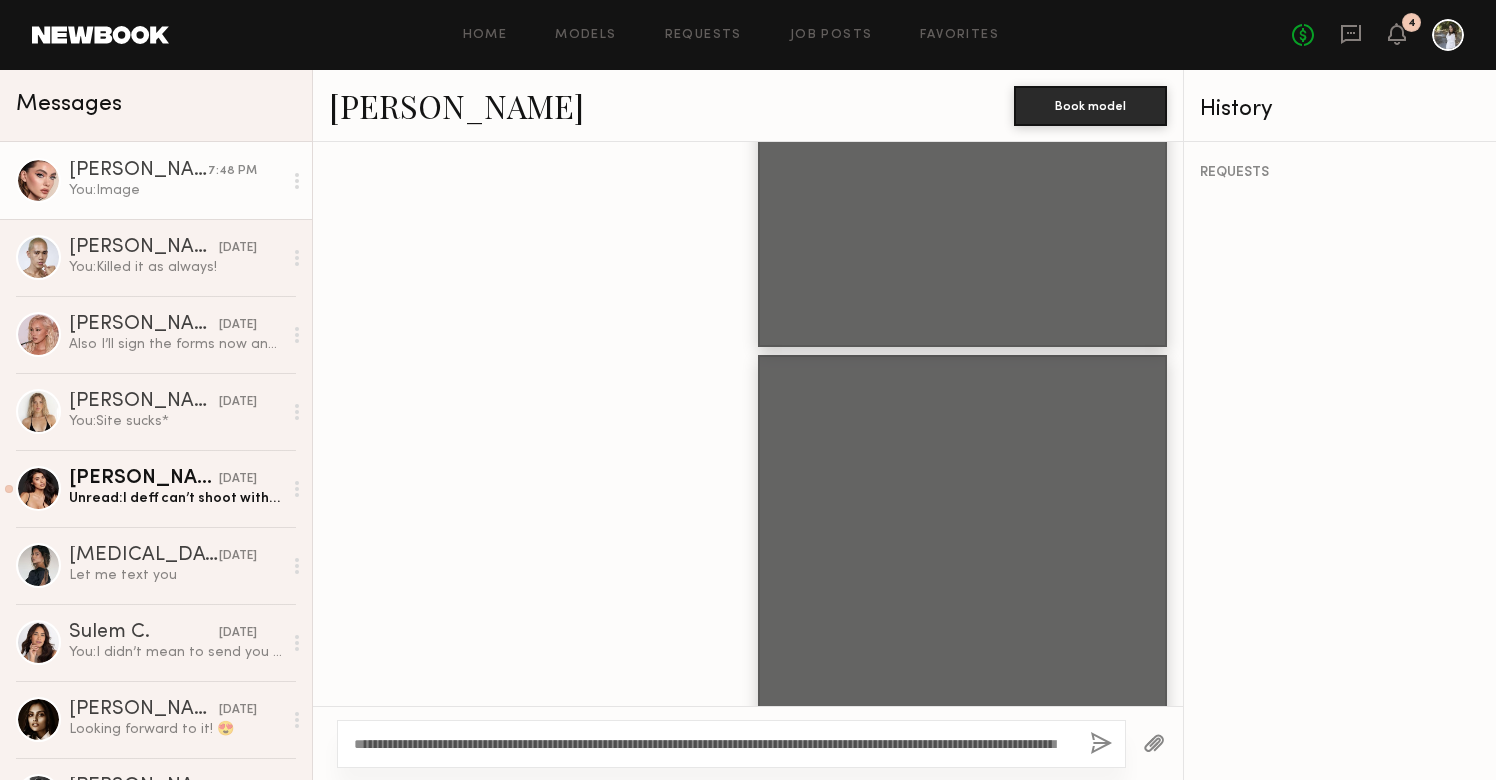 click 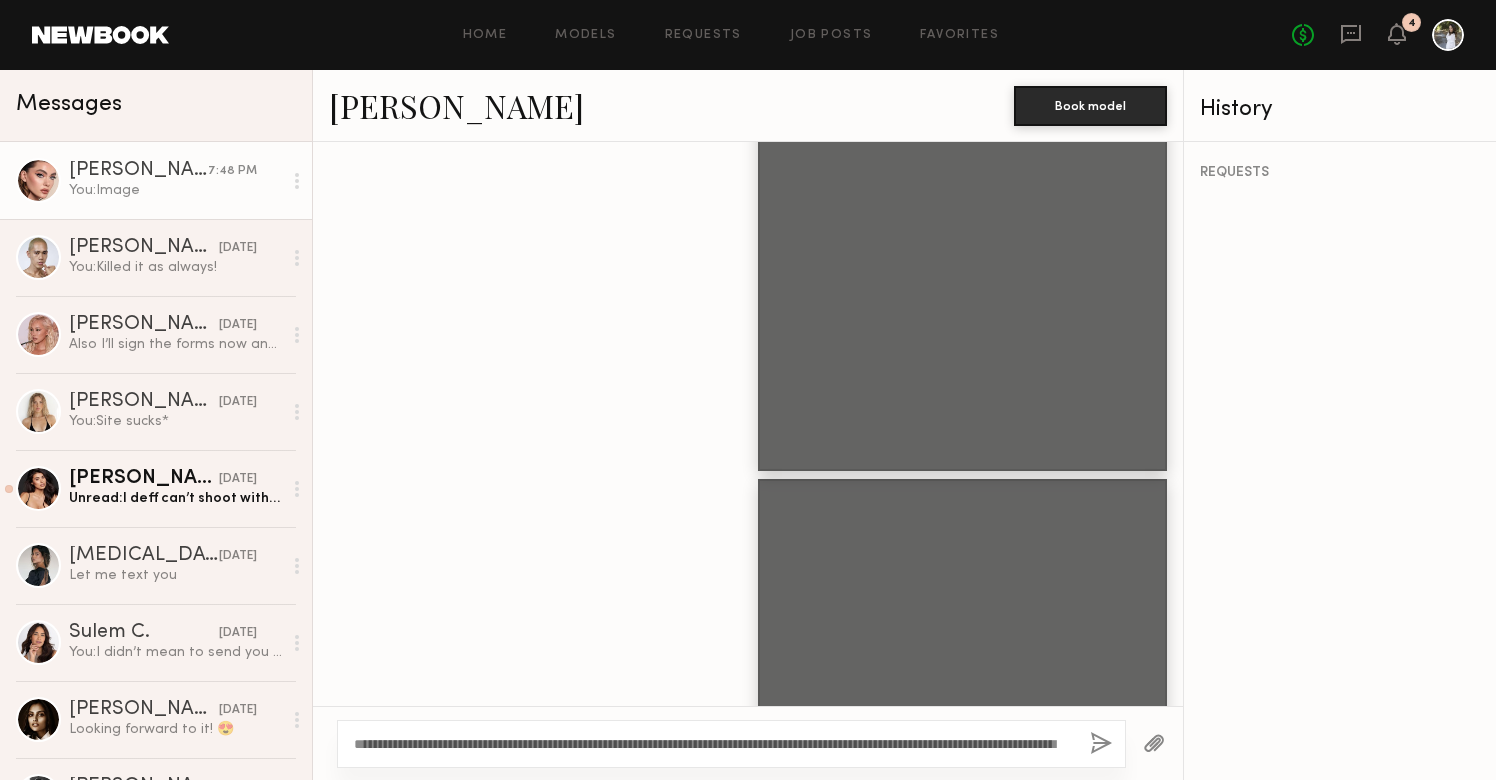 scroll, scrollTop: 4252, scrollLeft: 0, axis: vertical 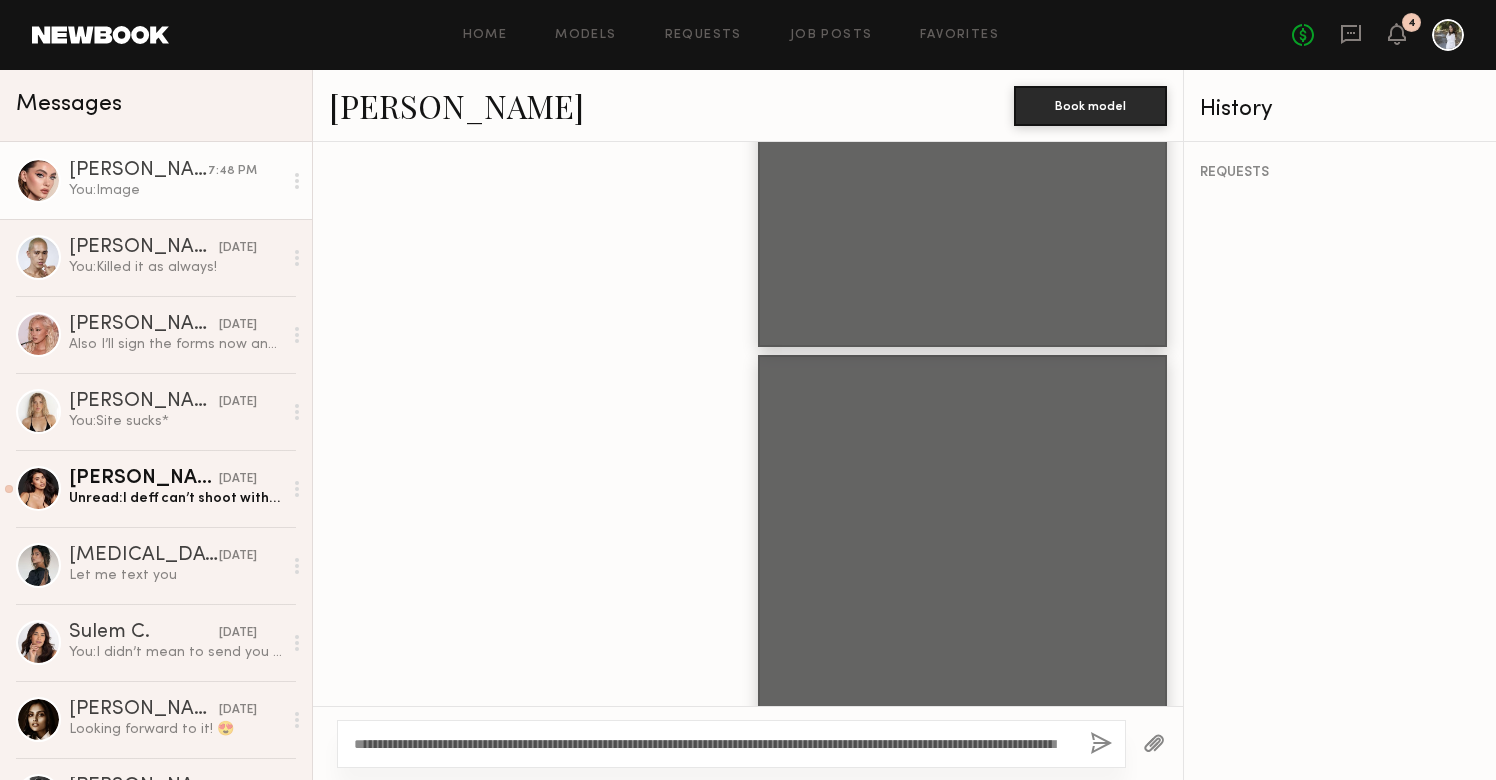 click 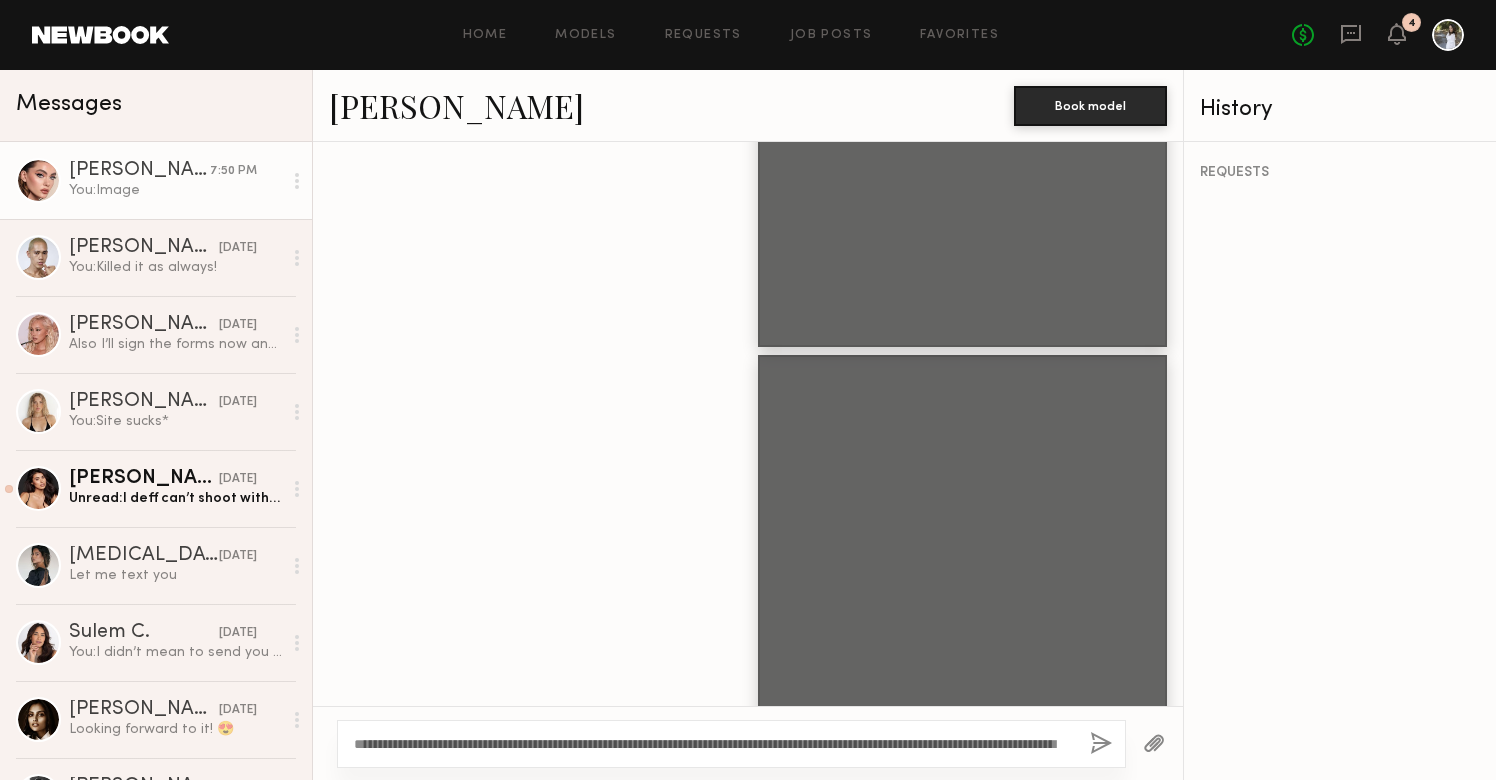 scroll, scrollTop: 4658, scrollLeft: 0, axis: vertical 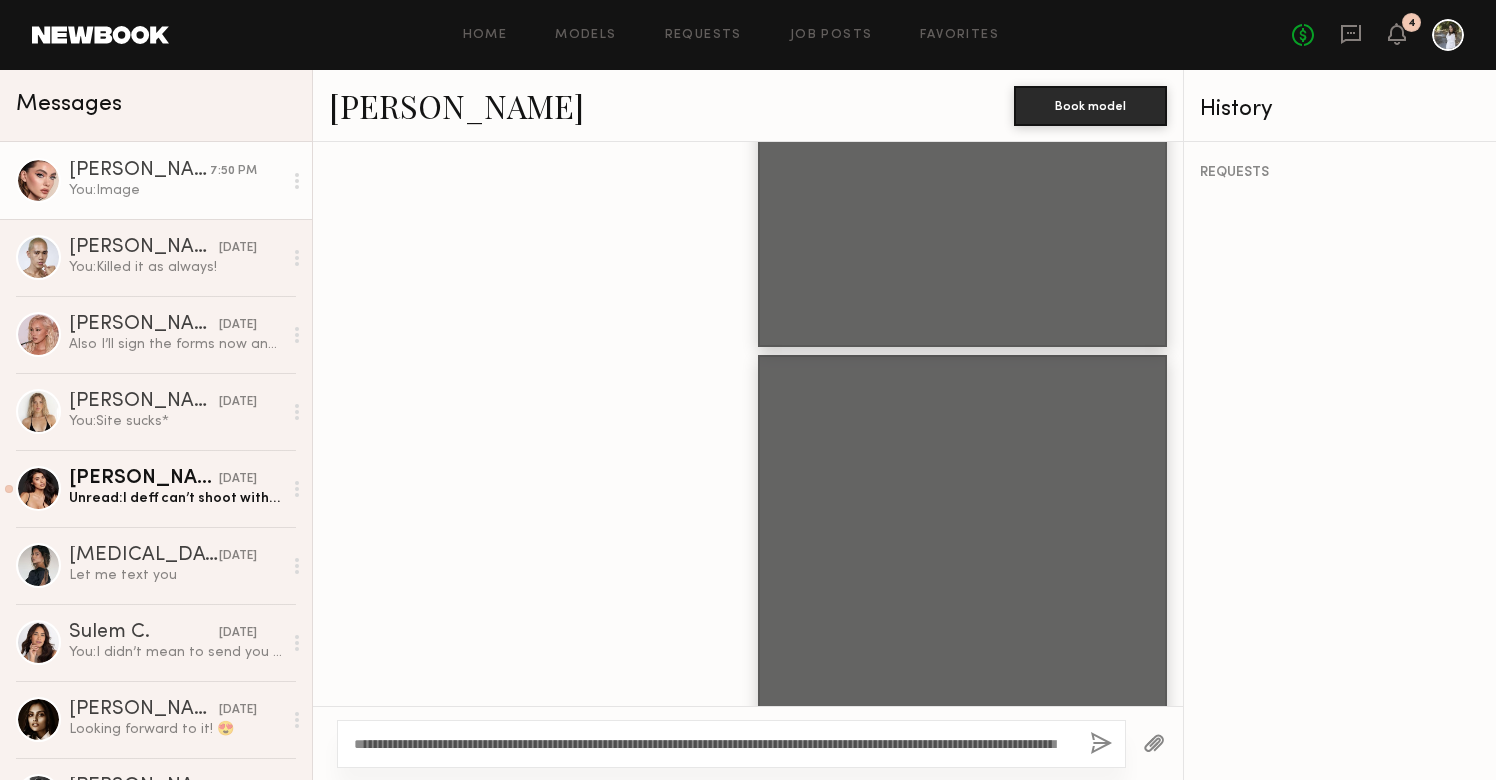 click on "**********" 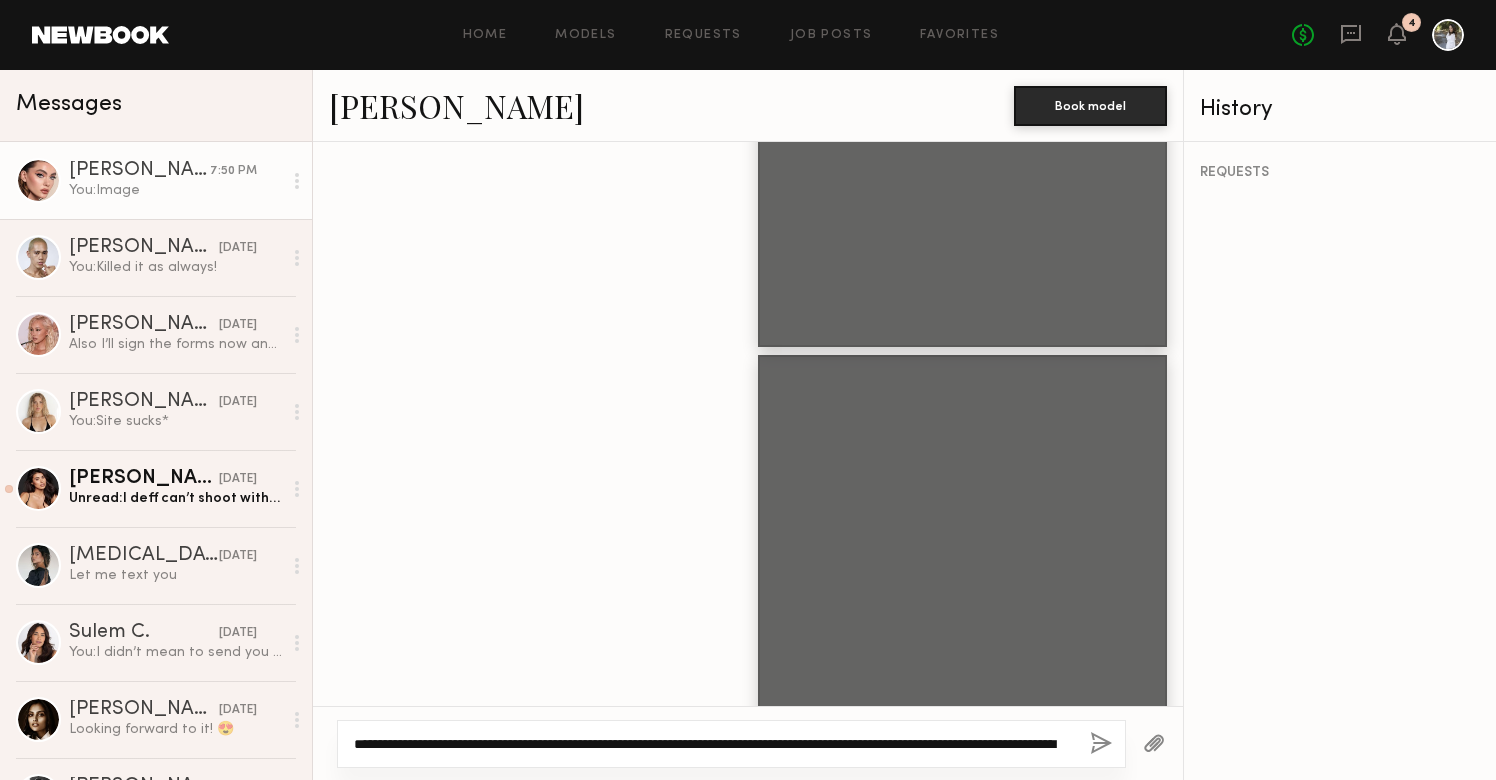click on "**********" 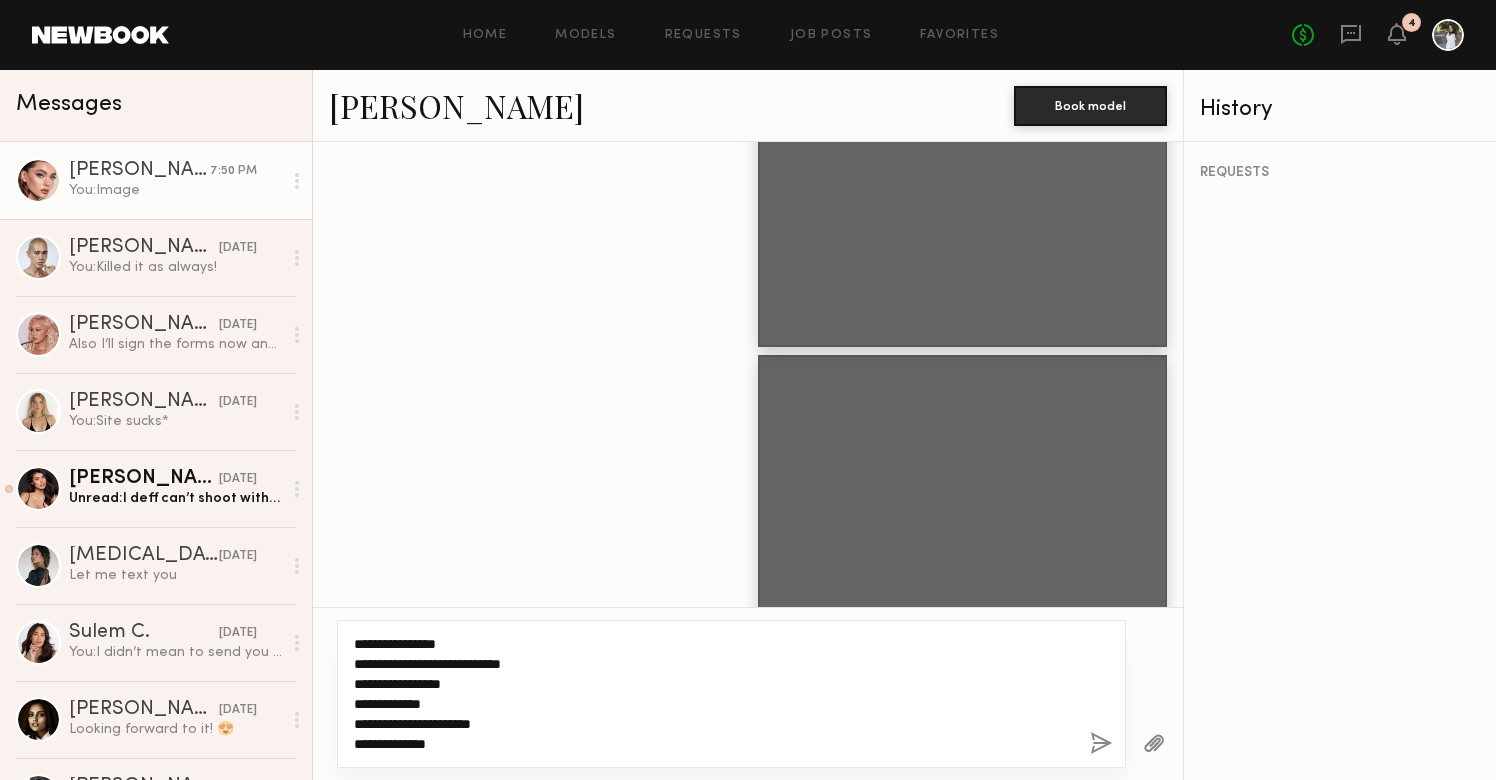 click on "**********" 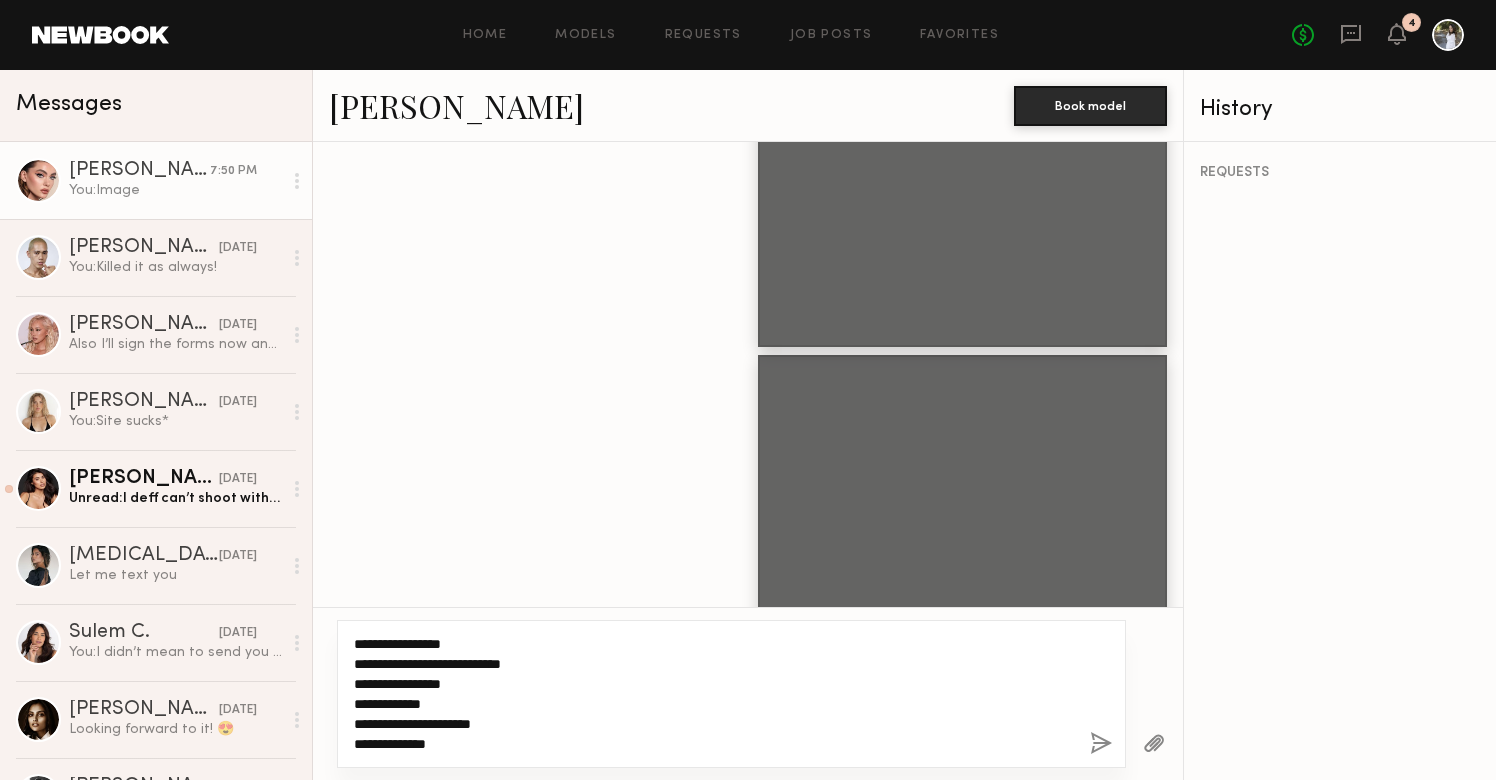 click on "**********" 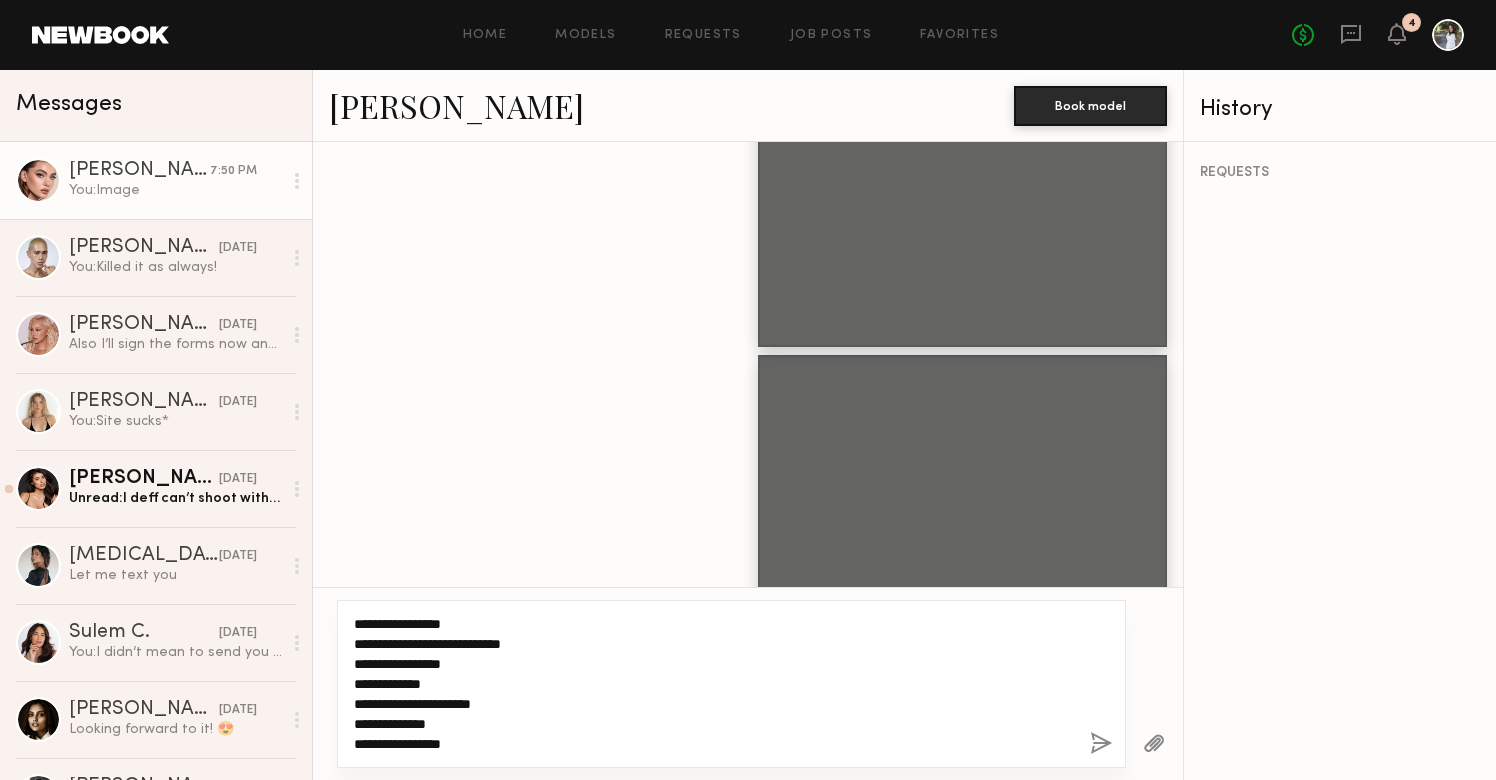 click on "**********" 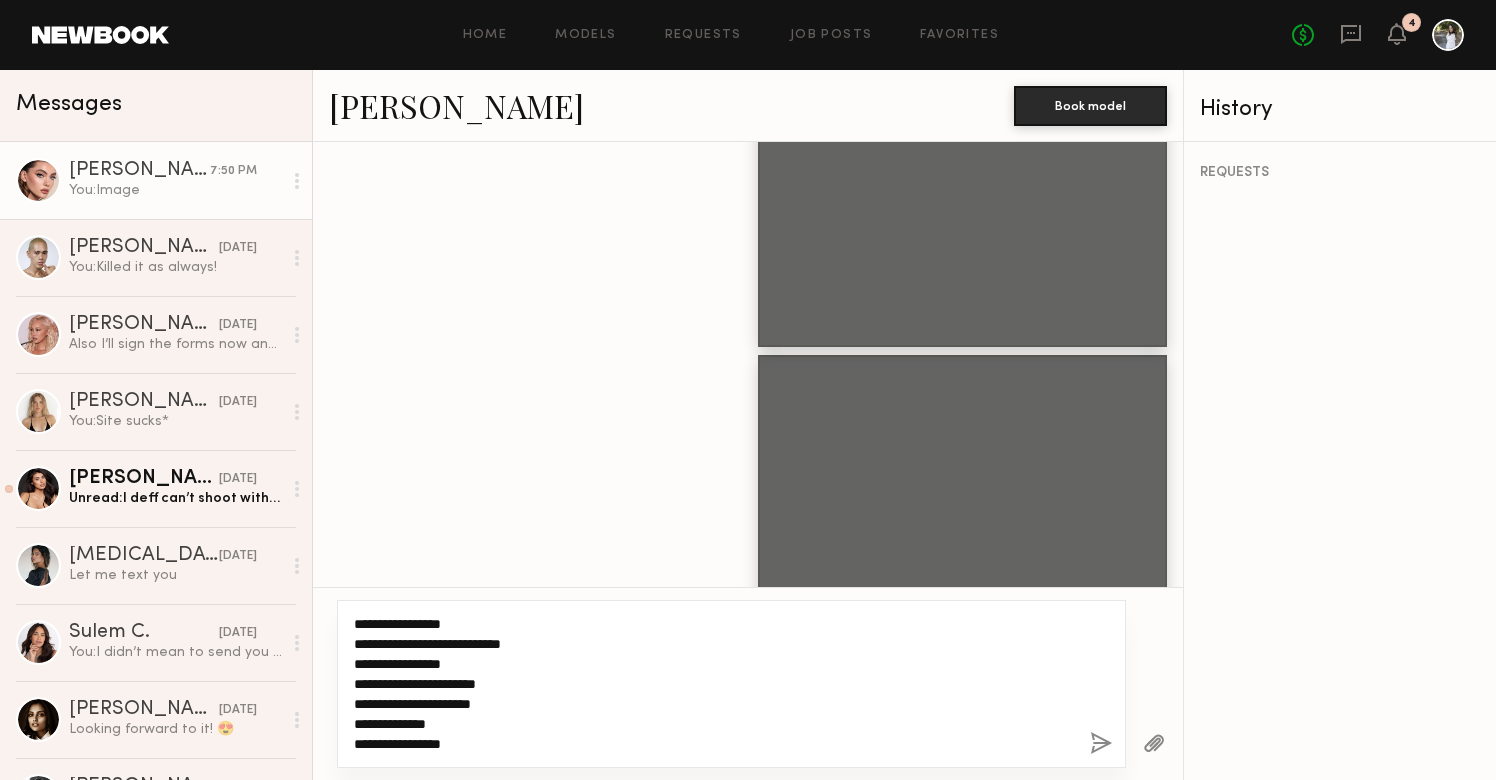 click on "**********" 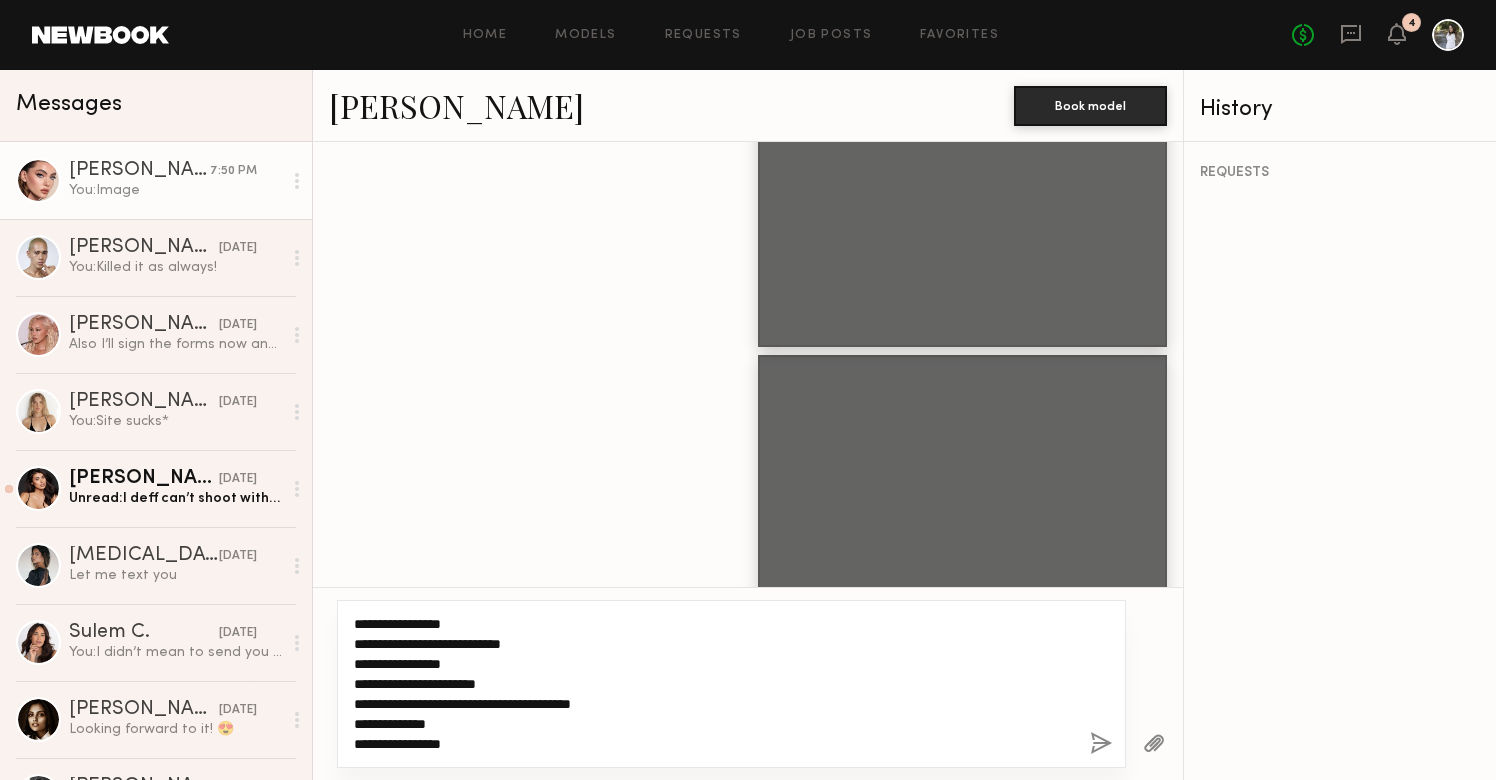 click on "**********" 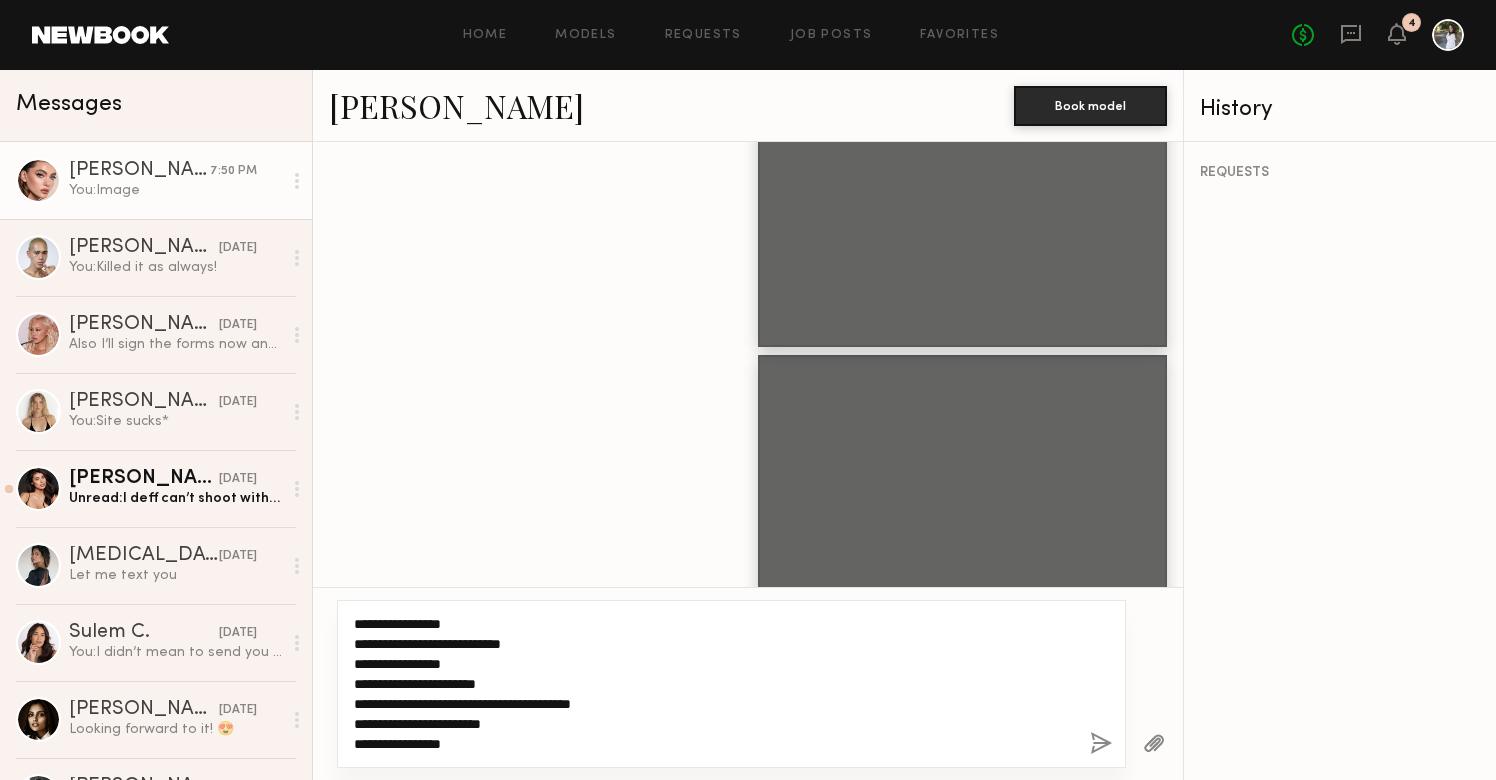 click on "**********" 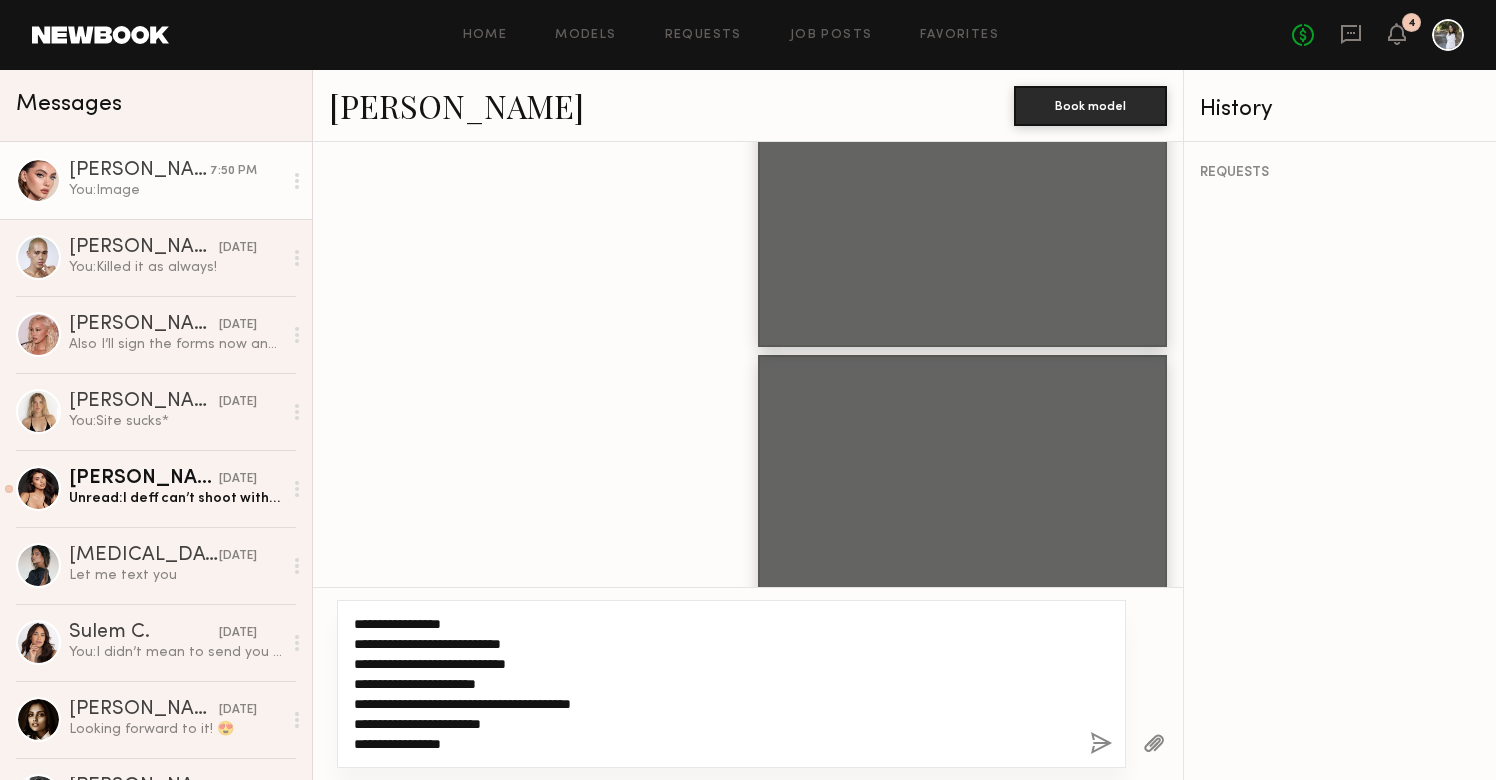 click on "**********" 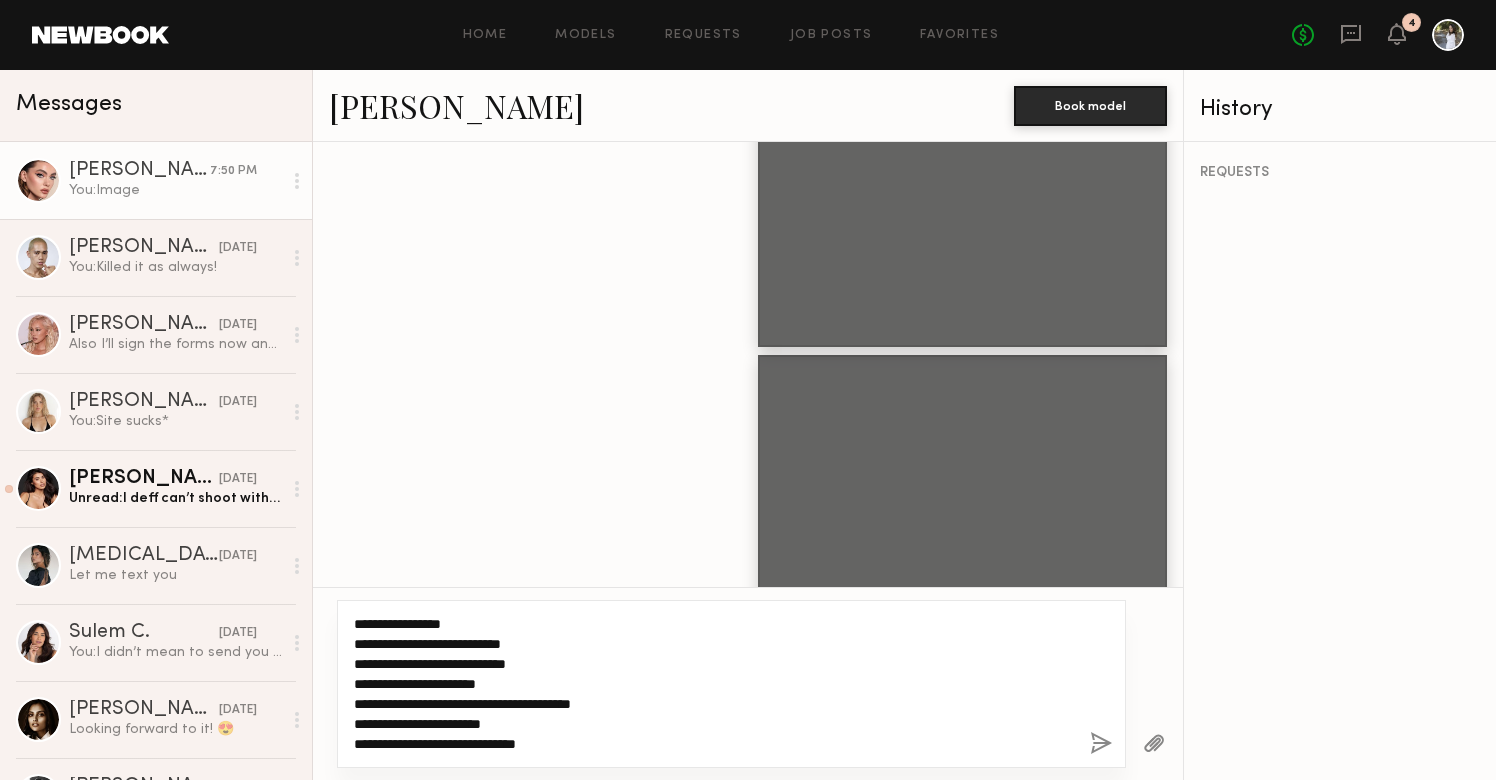 type on "**********" 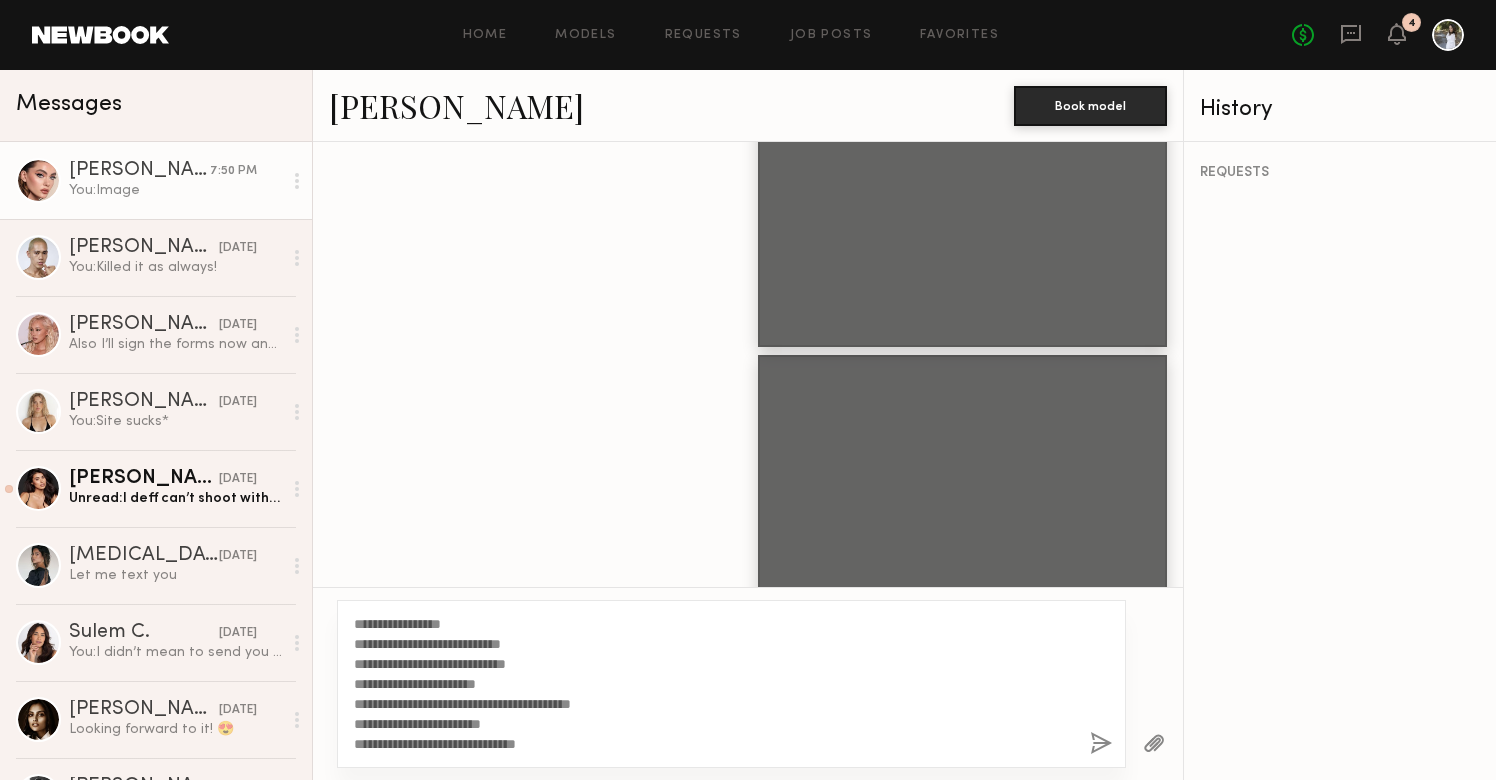 click 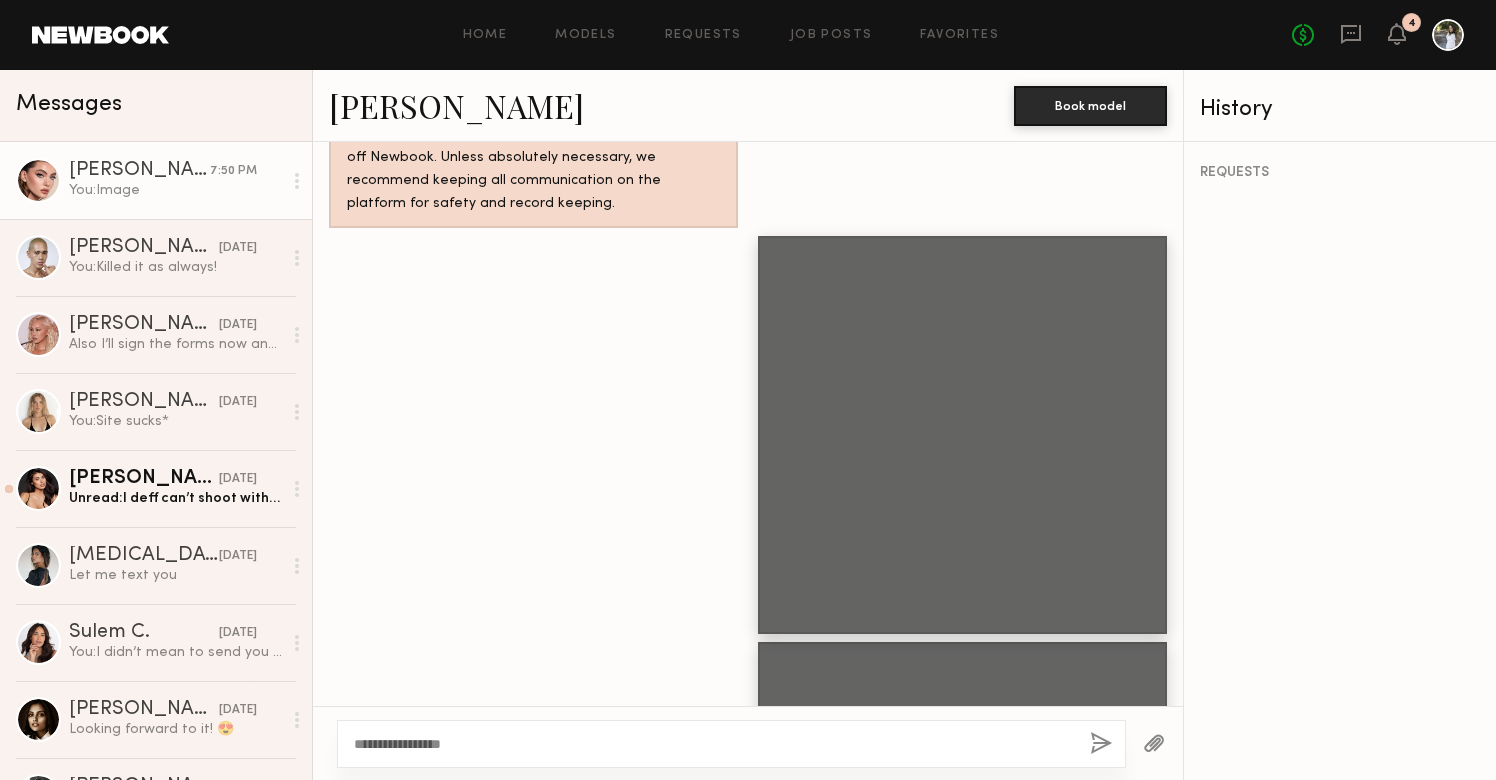 scroll, scrollTop: 8631, scrollLeft: 0, axis: vertical 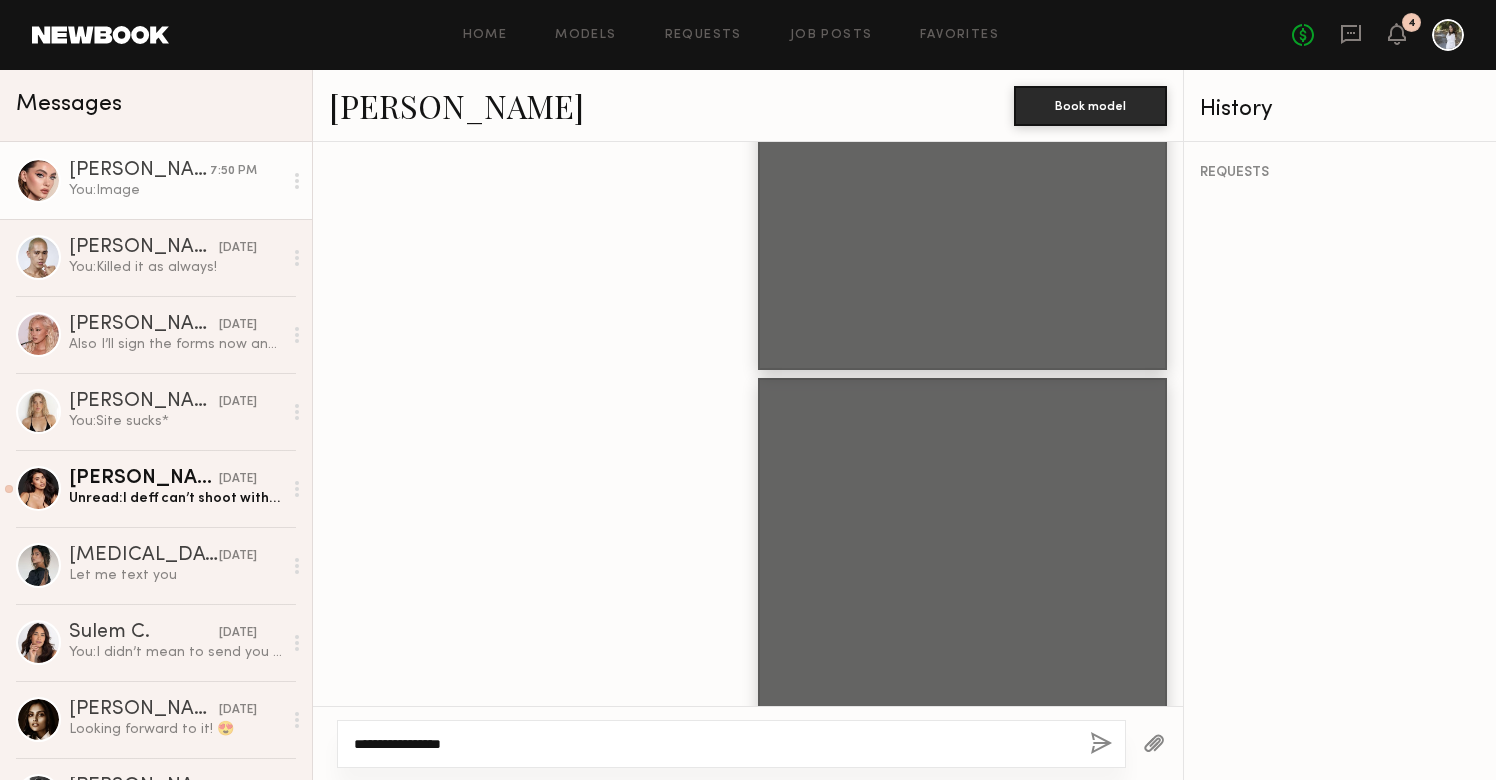 click on "**********" 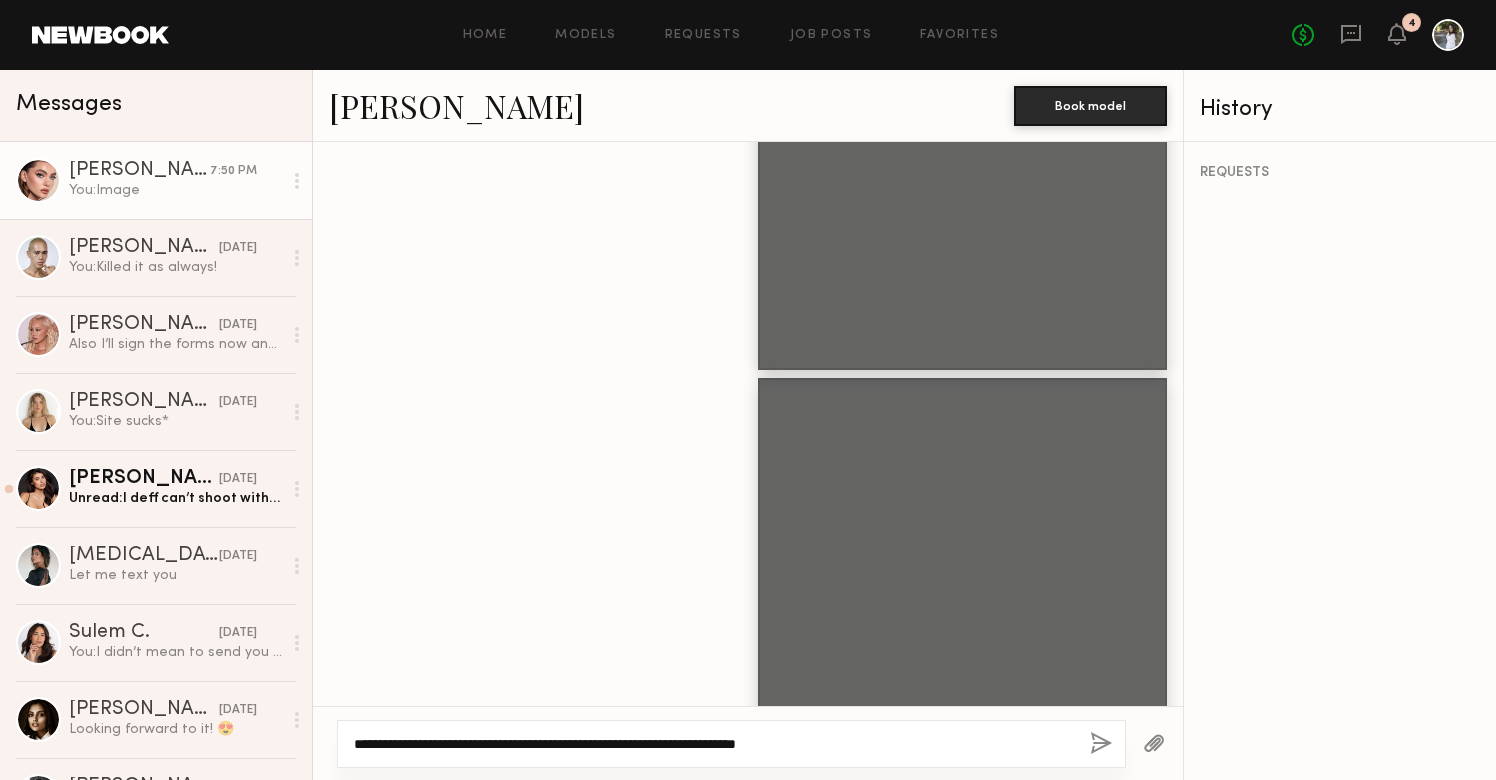 type on "**********" 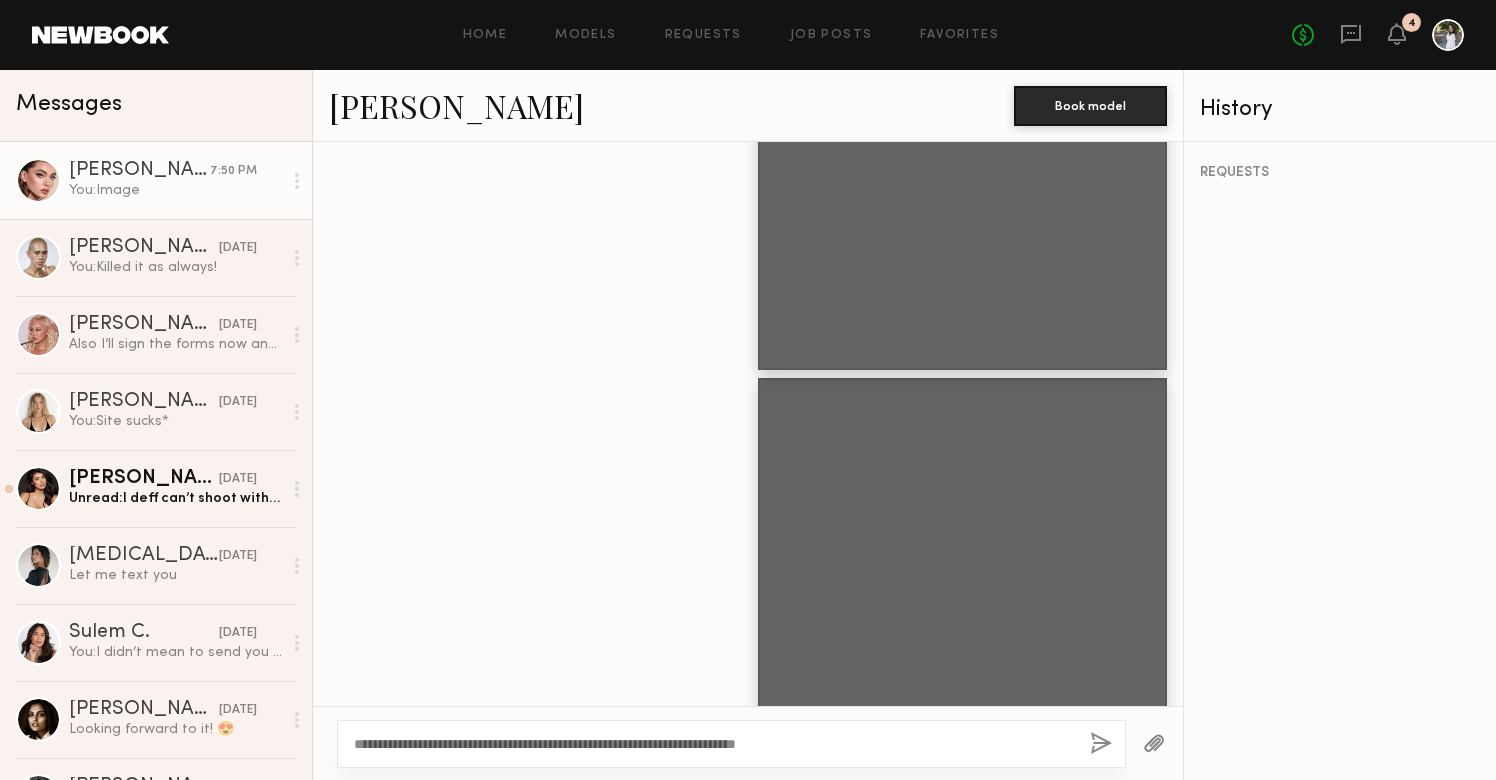 click 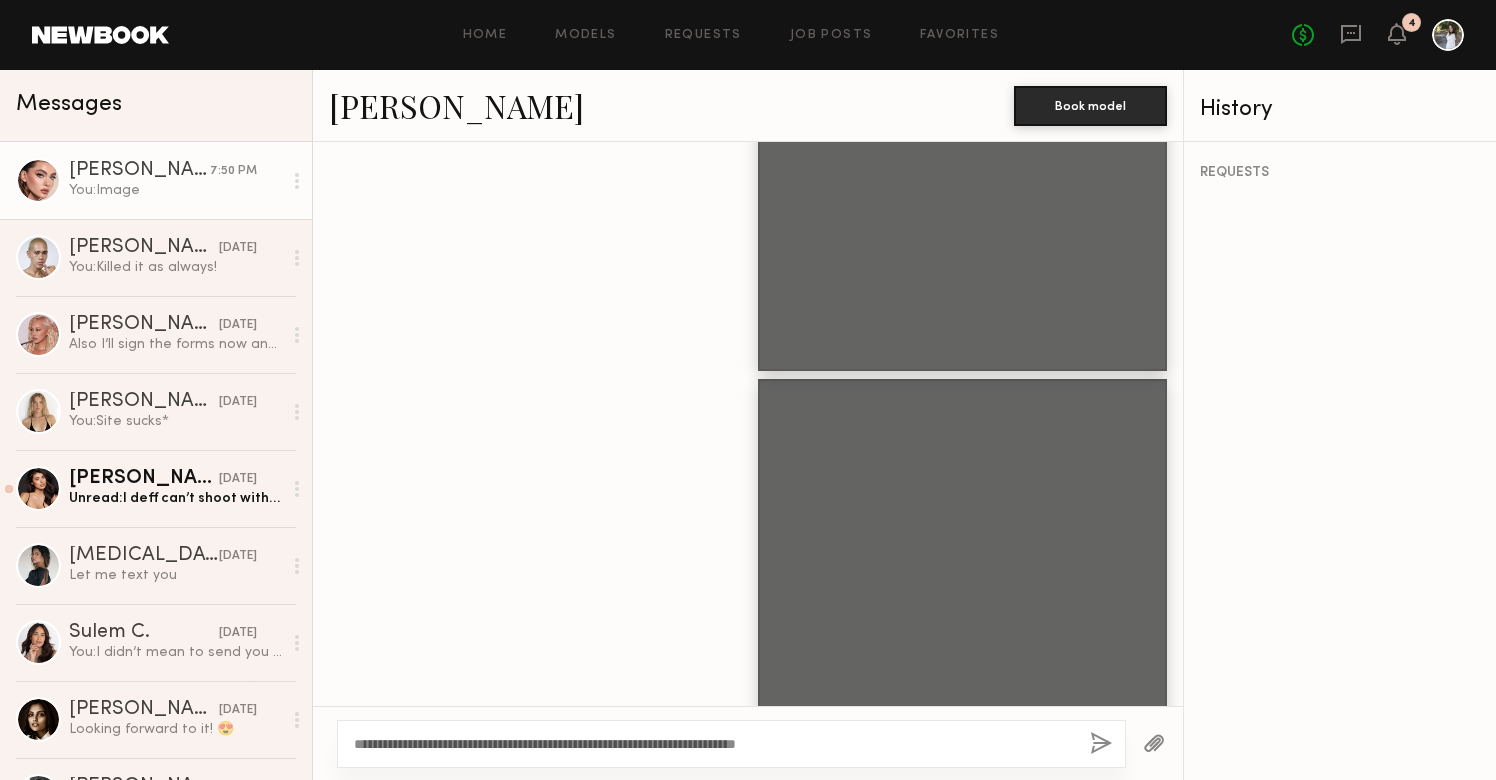 click 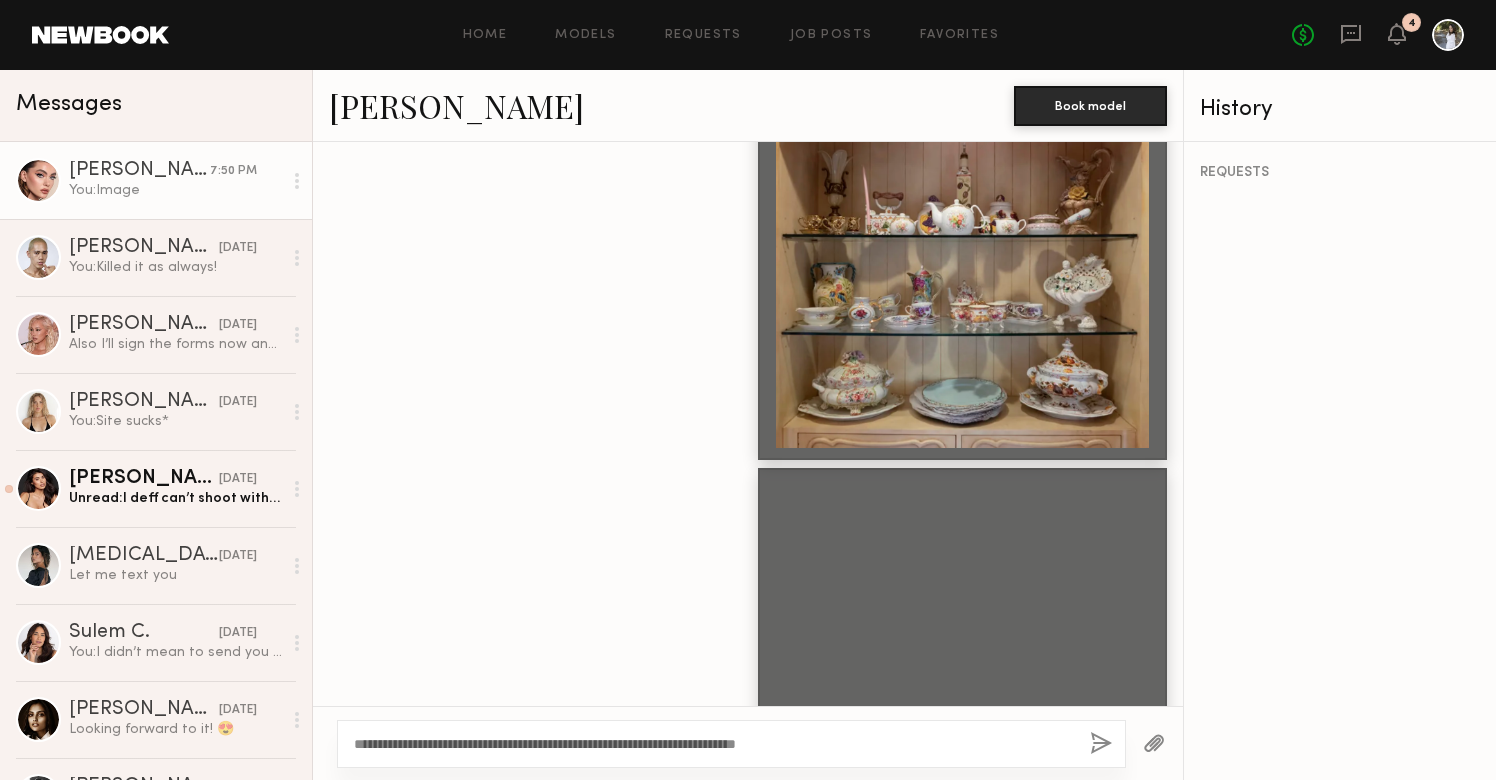 scroll, scrollTop: 7807, scrollLeft: 0, axis: vertical 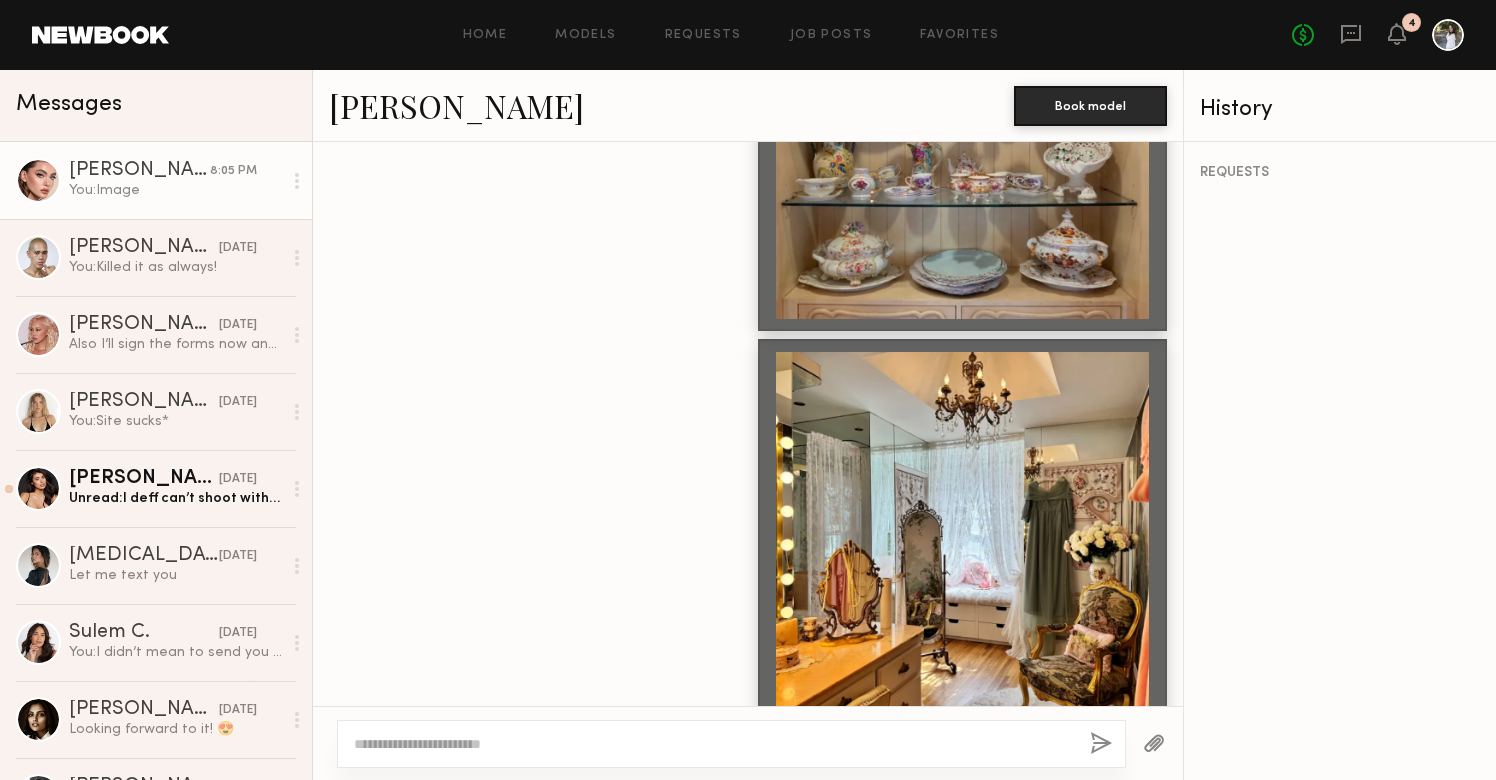 click 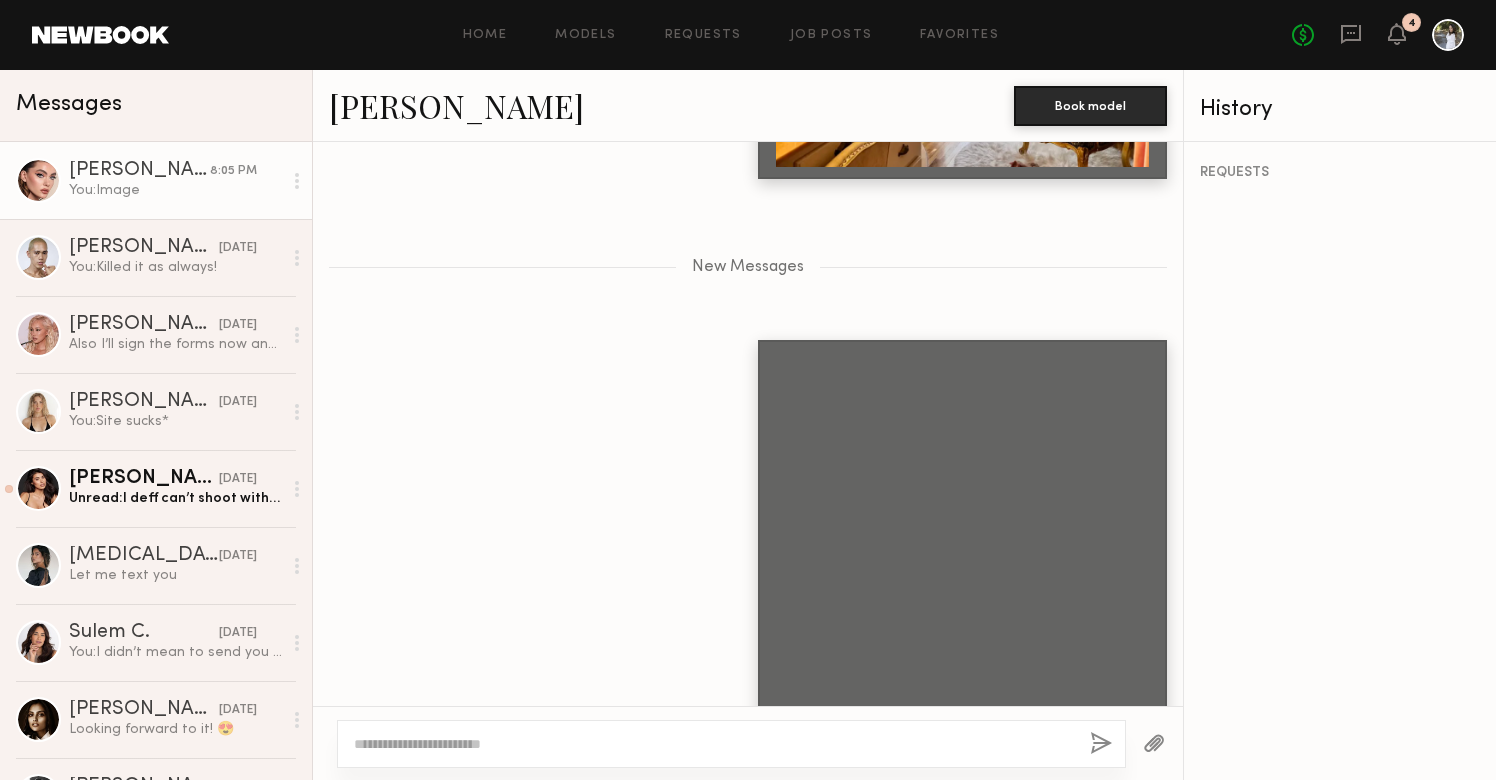 click 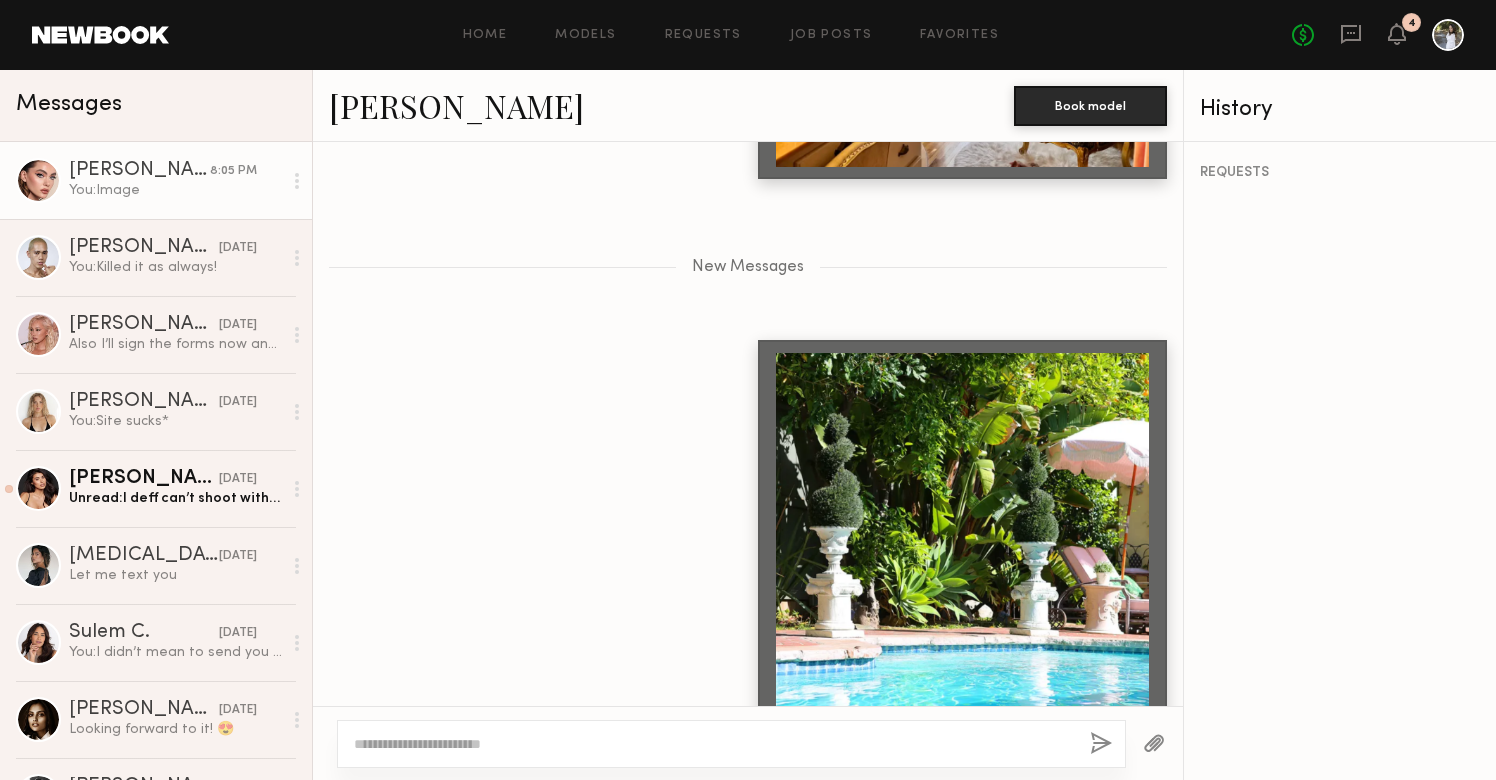 scroll, scrollTop: 8285, scrollLeft: 0, axis: vertical 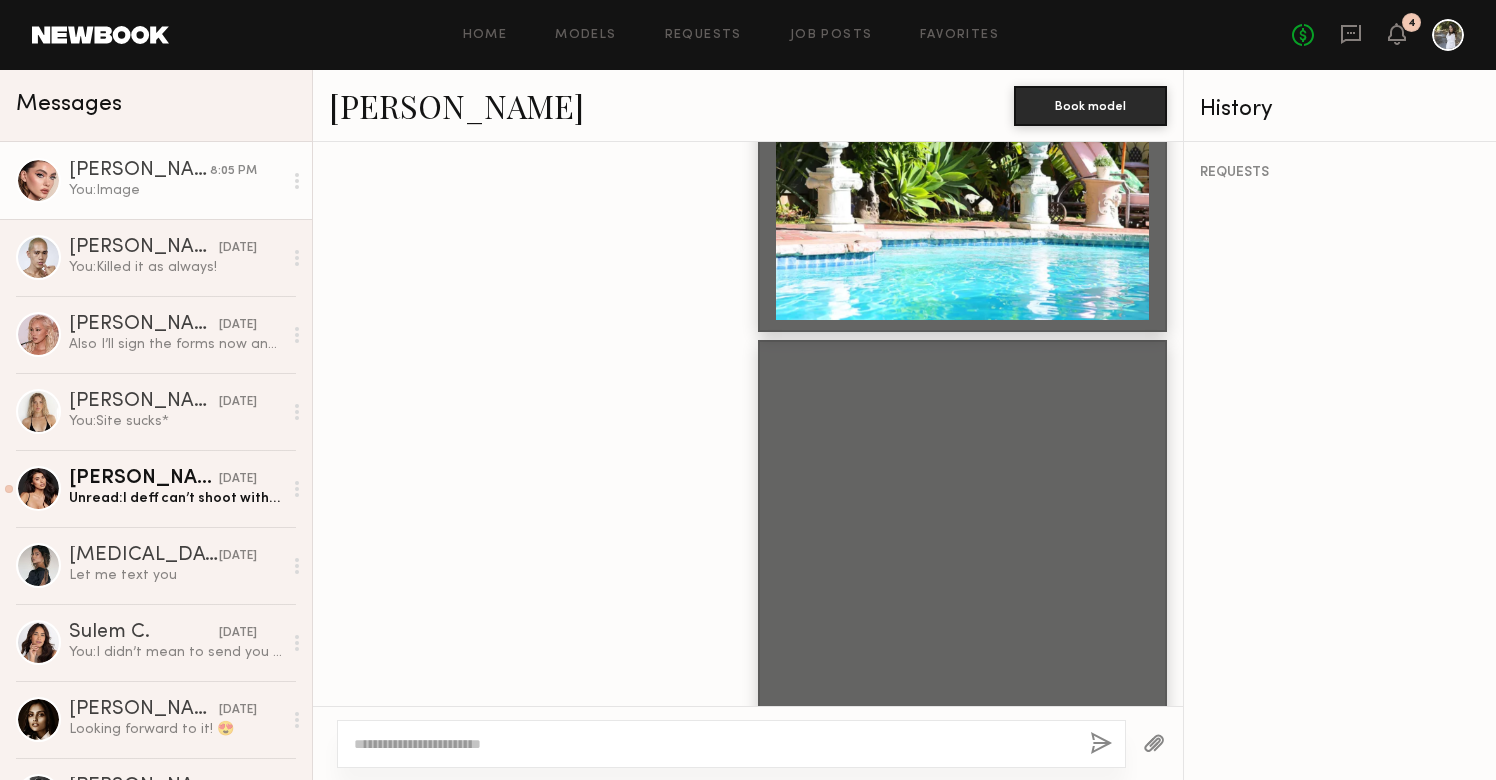 click 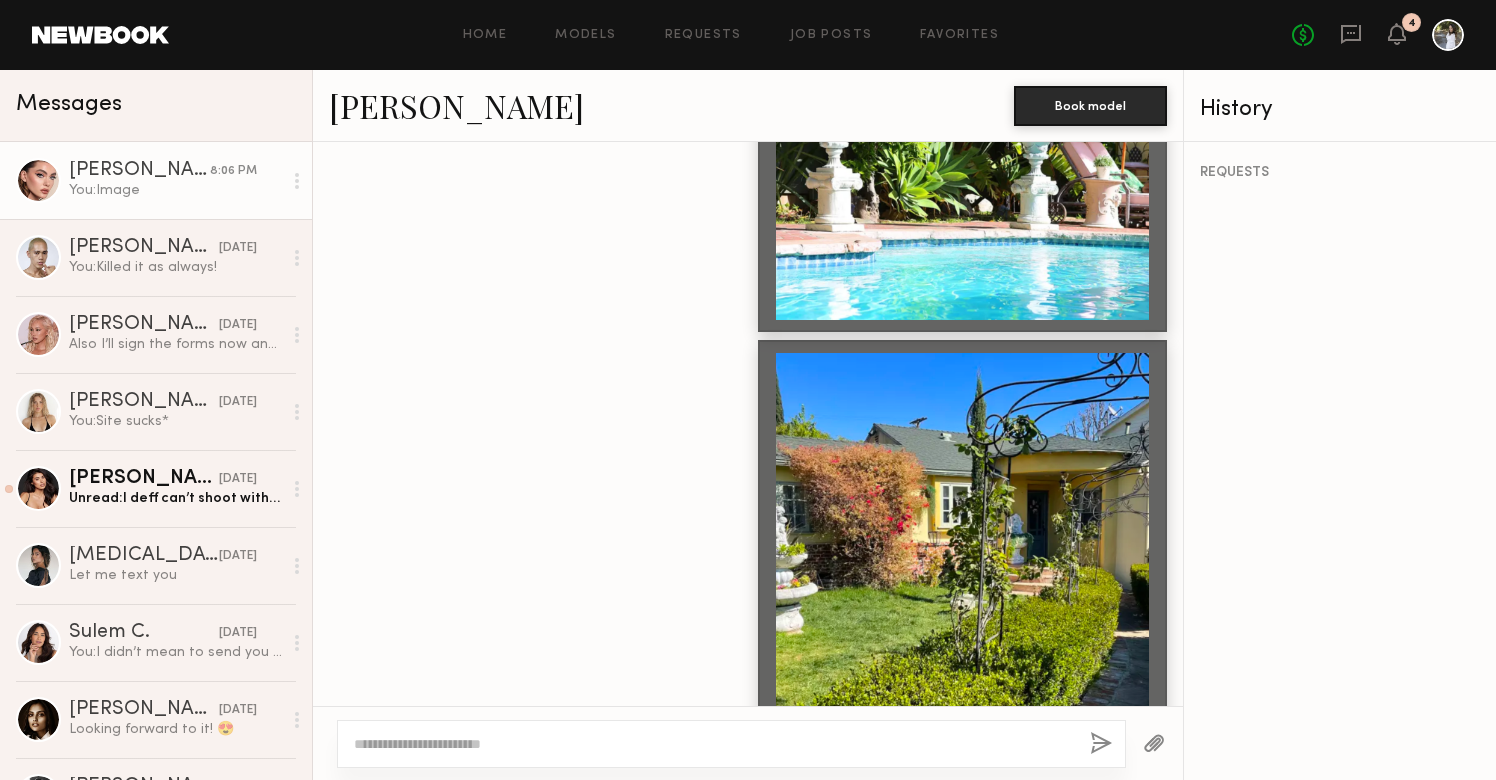 scroll, scrollTop: 8691, scrollLeft: 0, axis: vertical 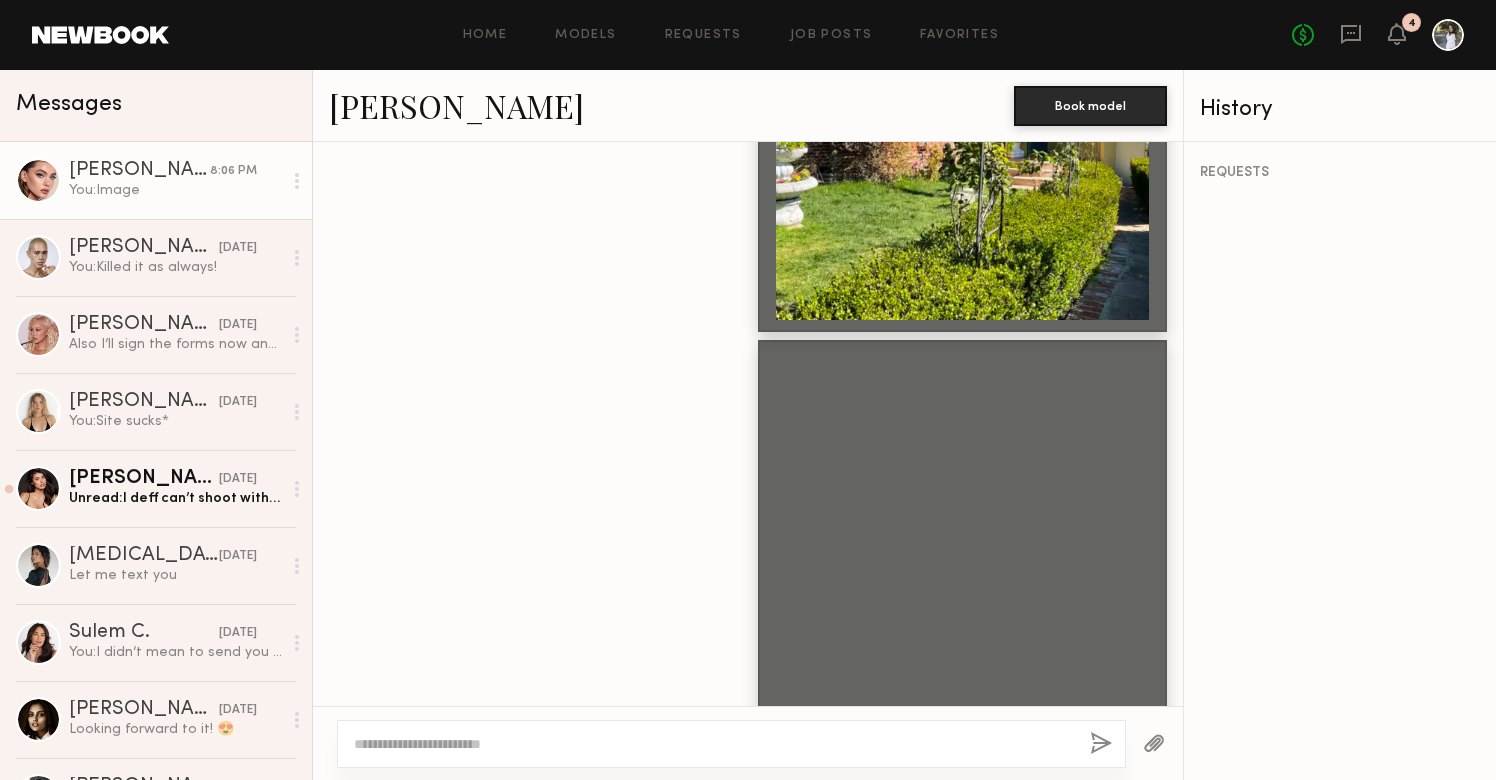 click 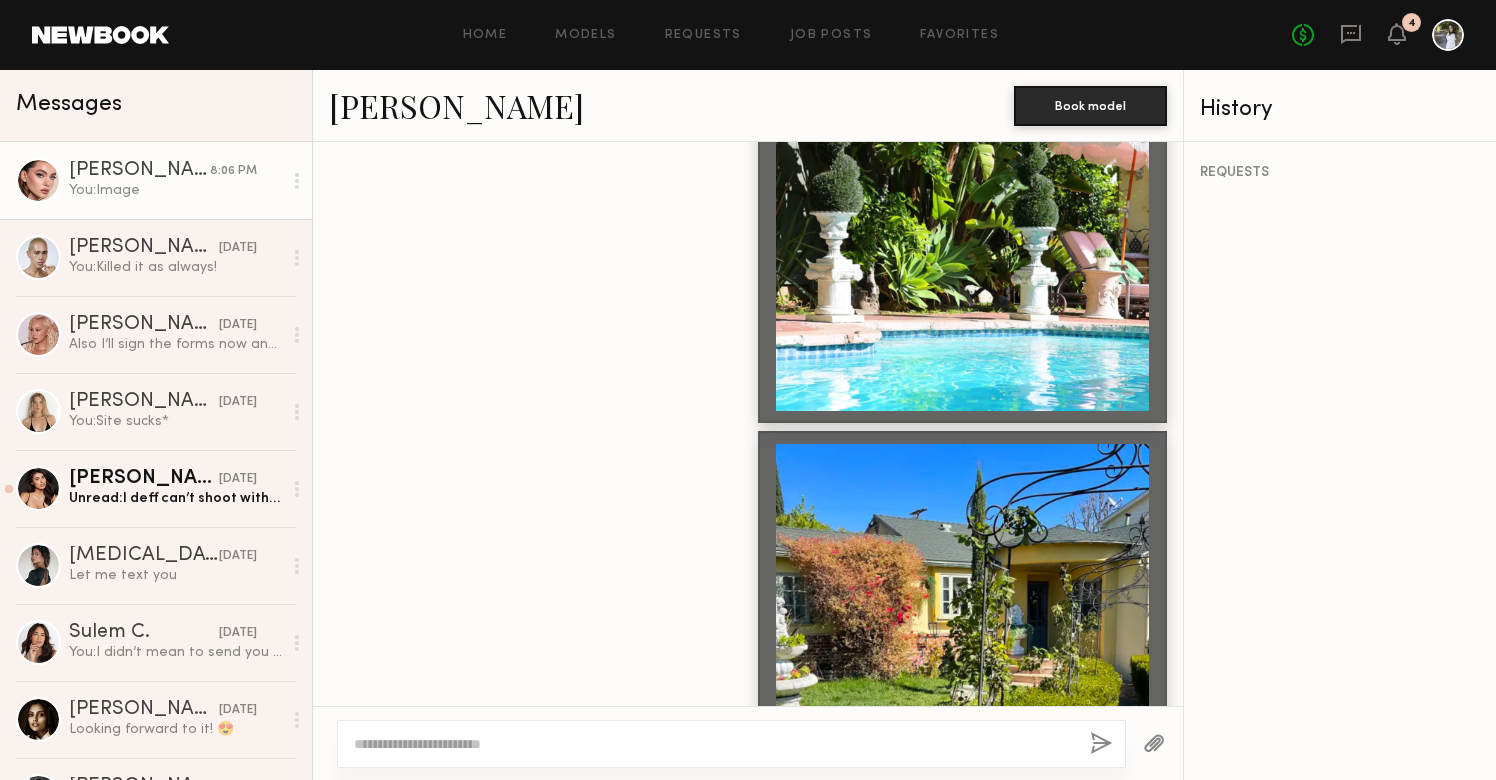 scroll, scrollTop: 8819, scrollLeft: 0, axis: vertical 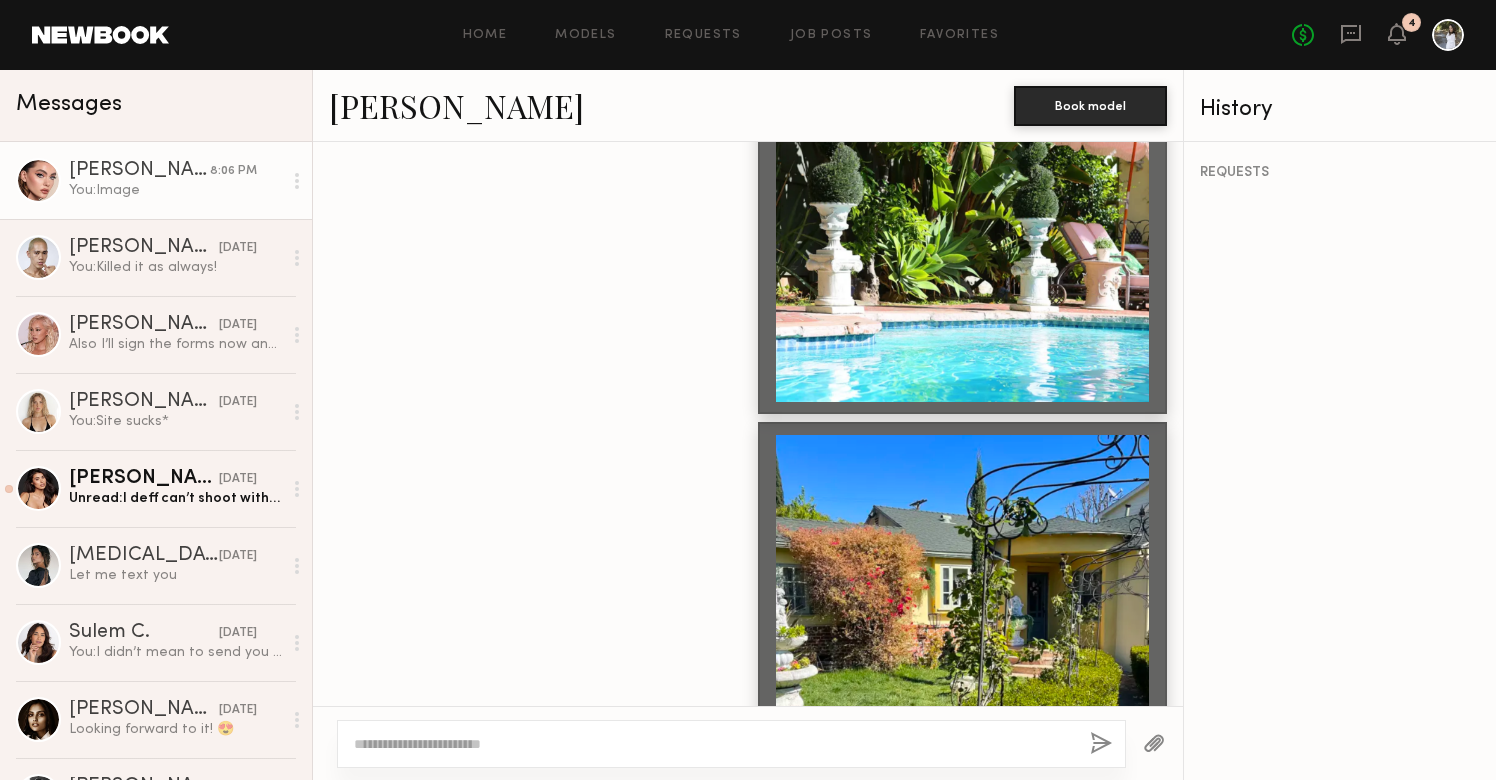 click 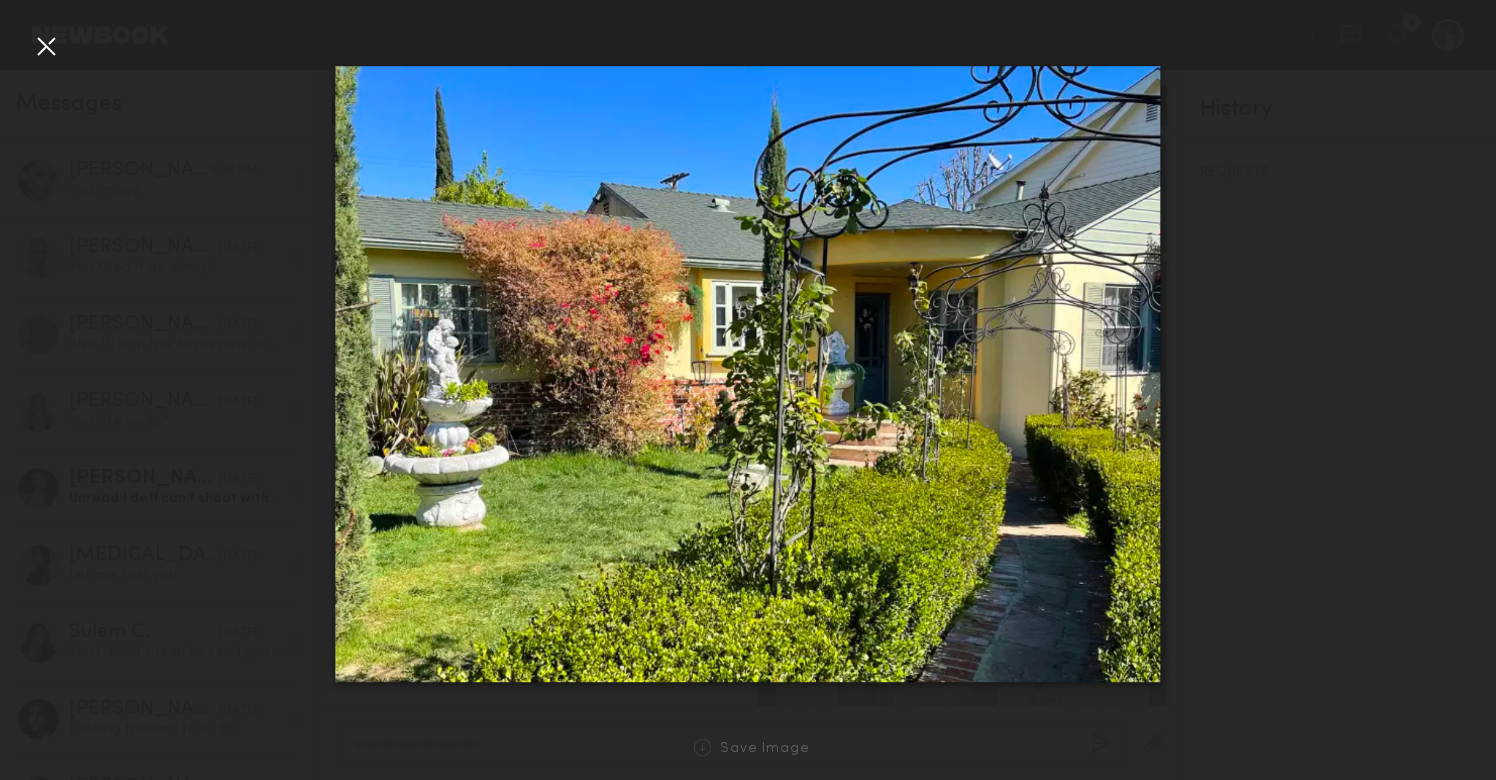 scroll, scrollTop: 8984, scrollLeft: 0, axis: vertical 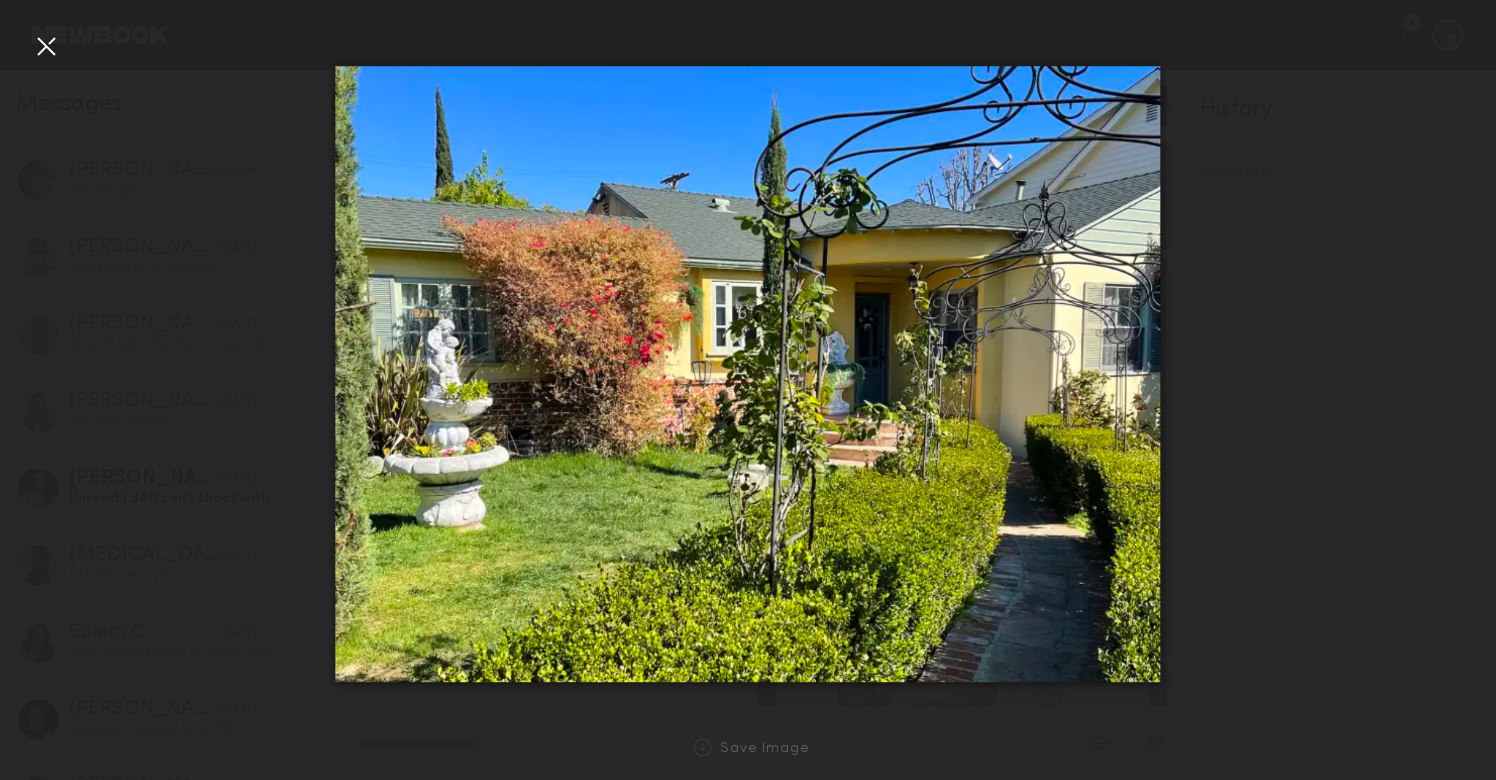 click 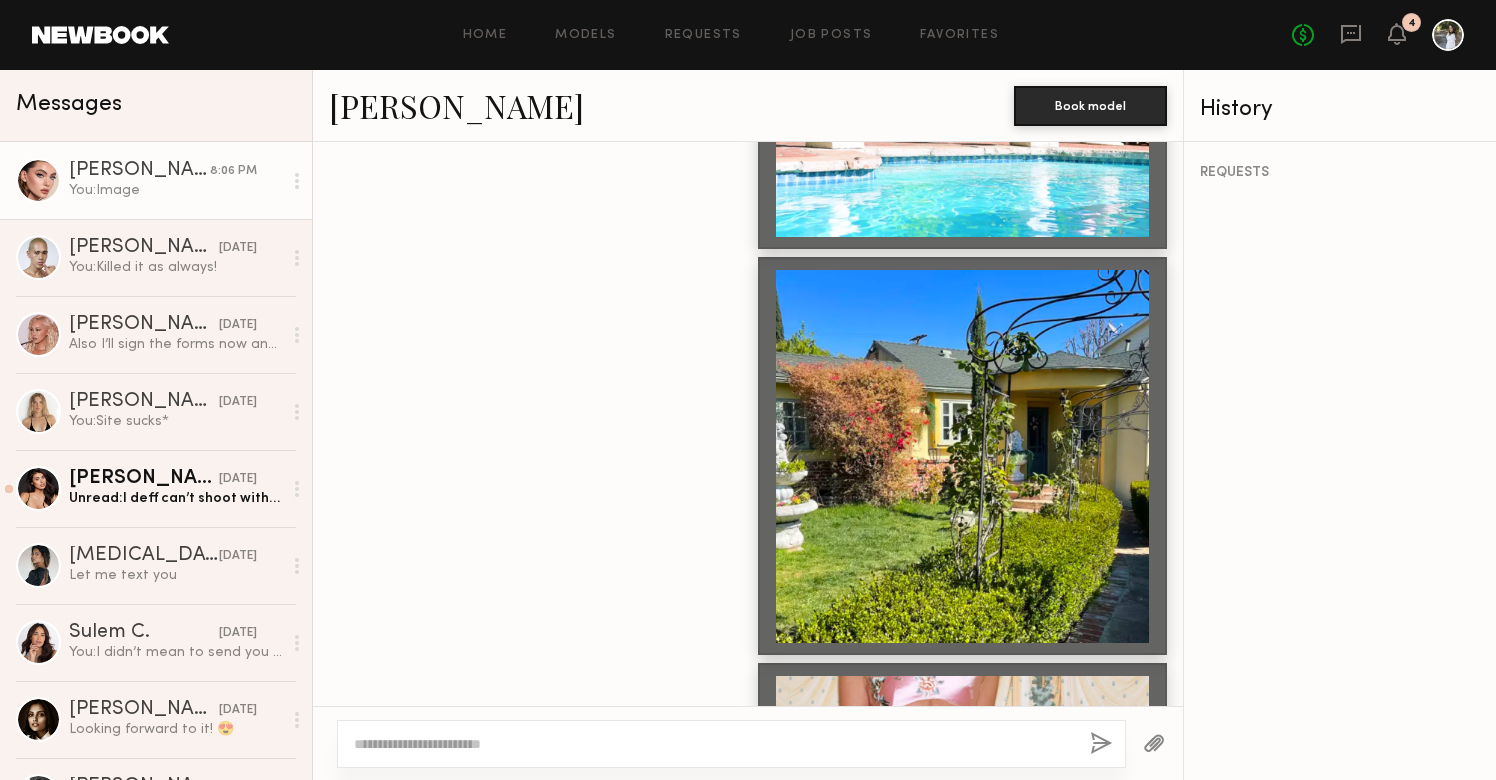 click 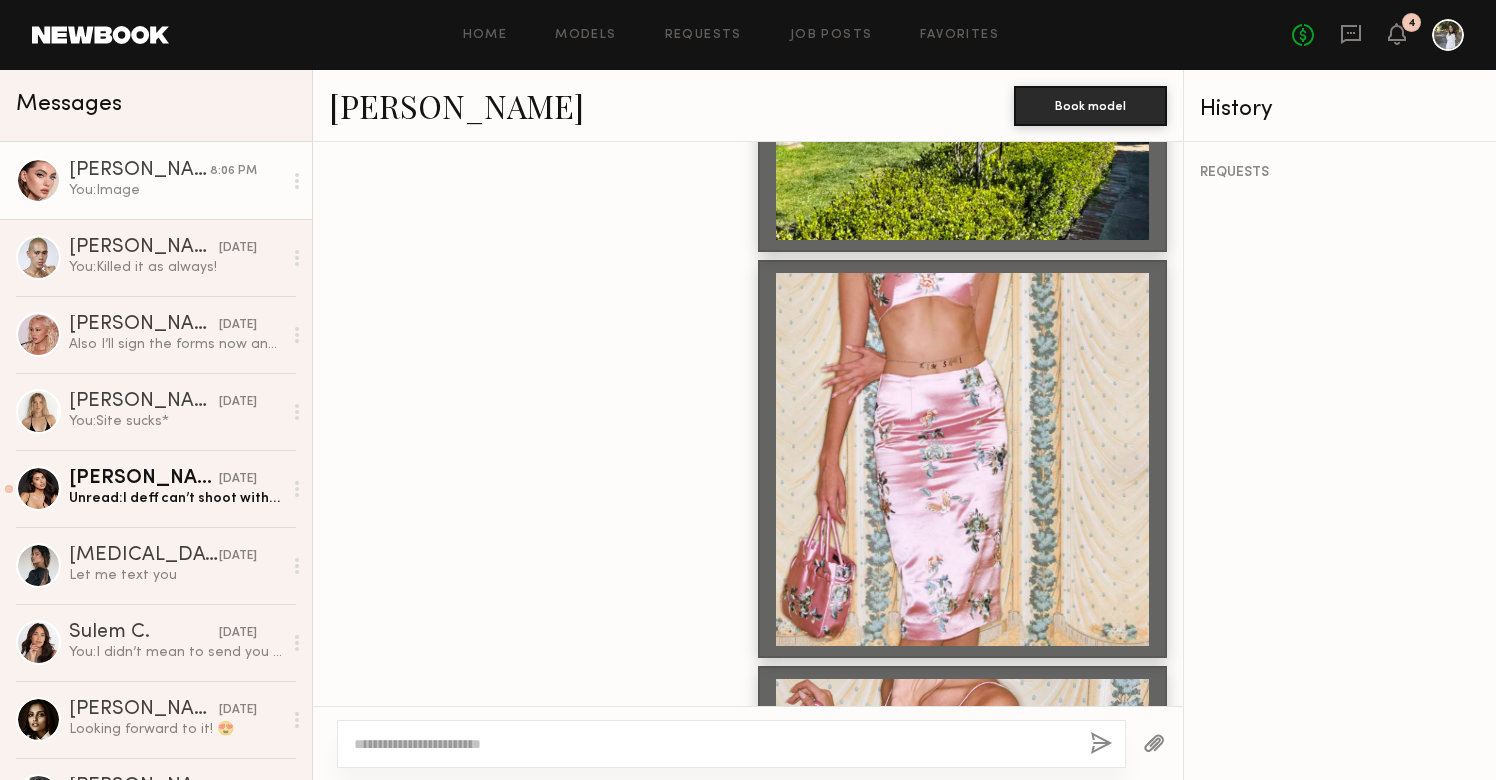 scroll, scrollTop: 9673, scrollLeft: 0, axis: vertical 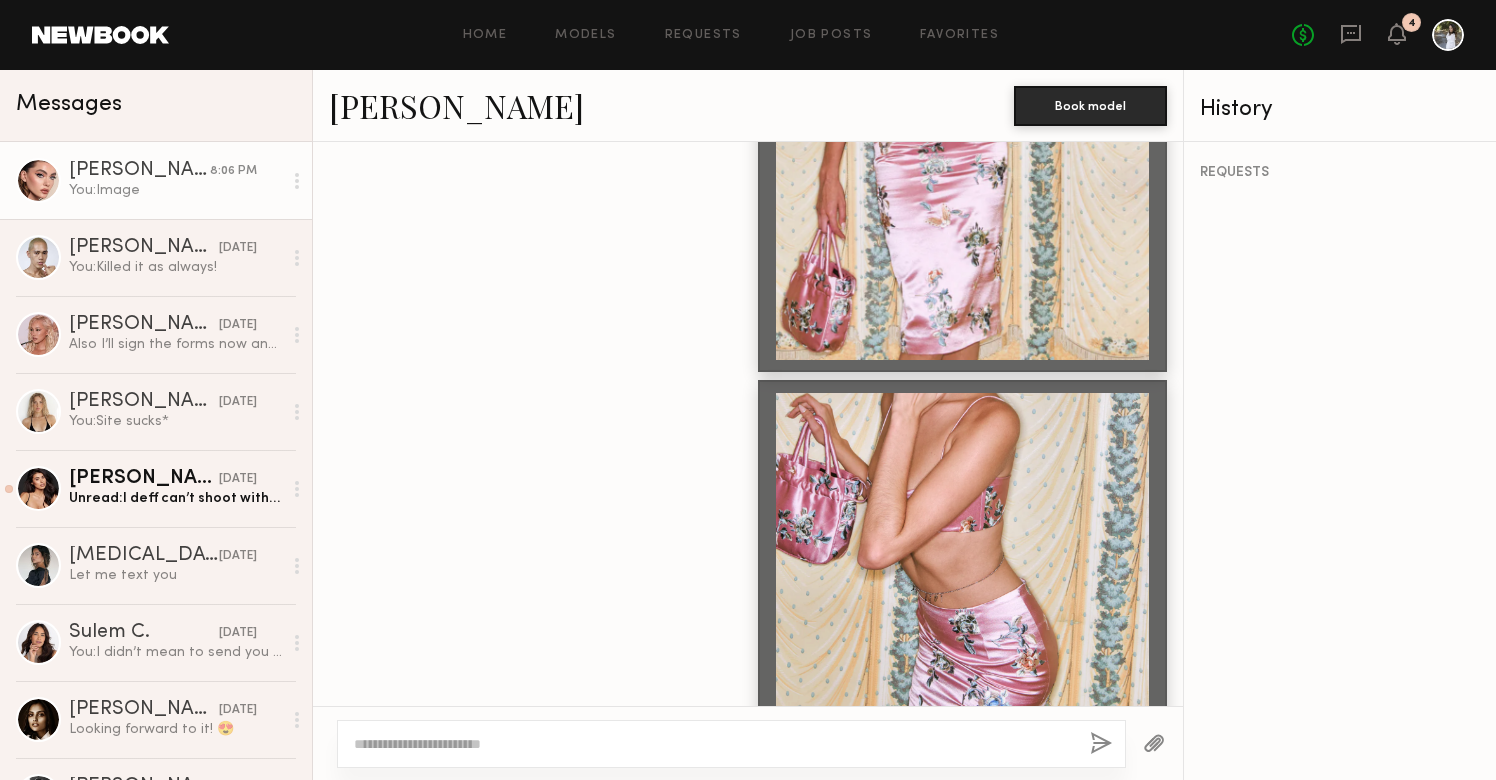 click on "Laura D." 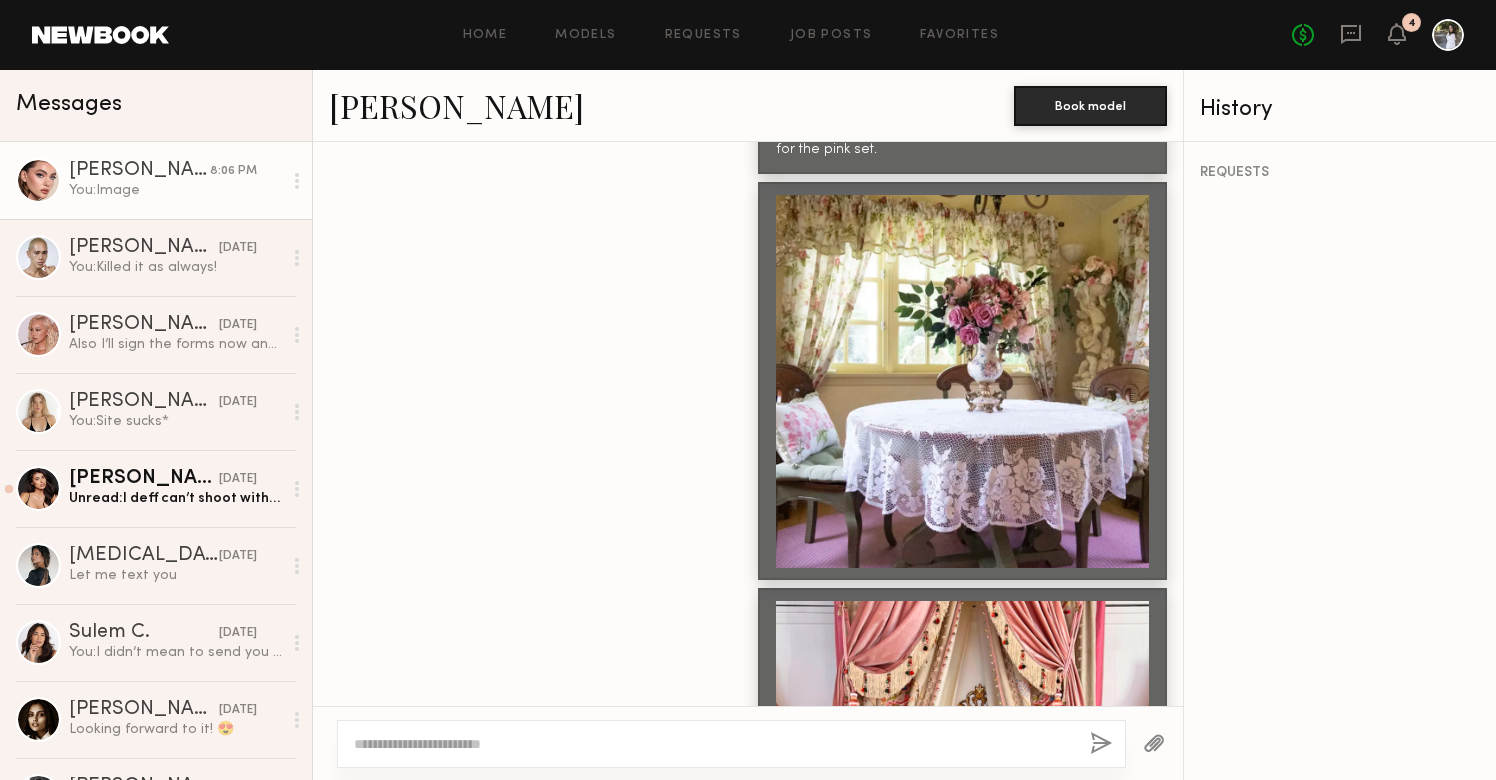 scroll, scrollTop: 6956, scrollLeft: 0, axis: vertical 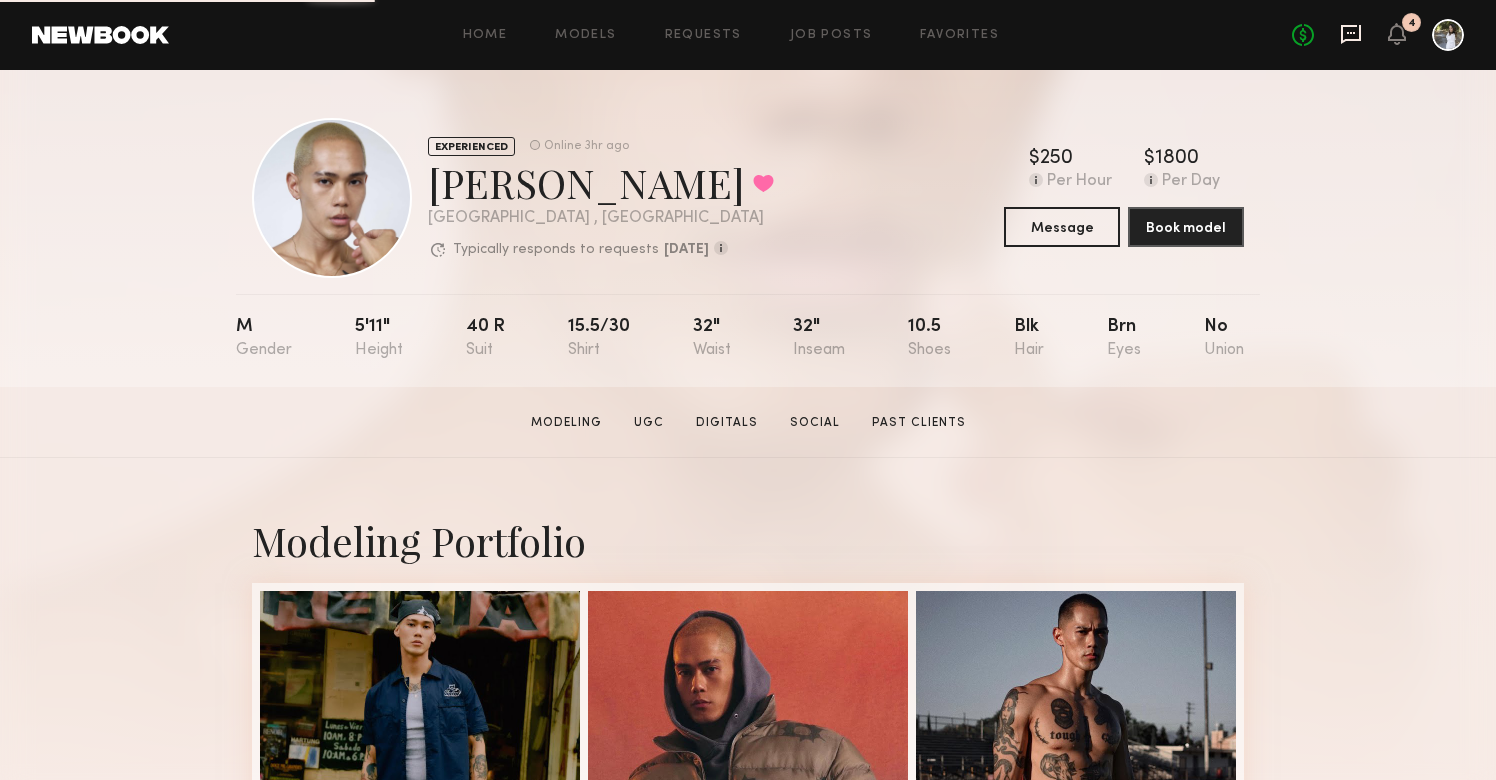 click 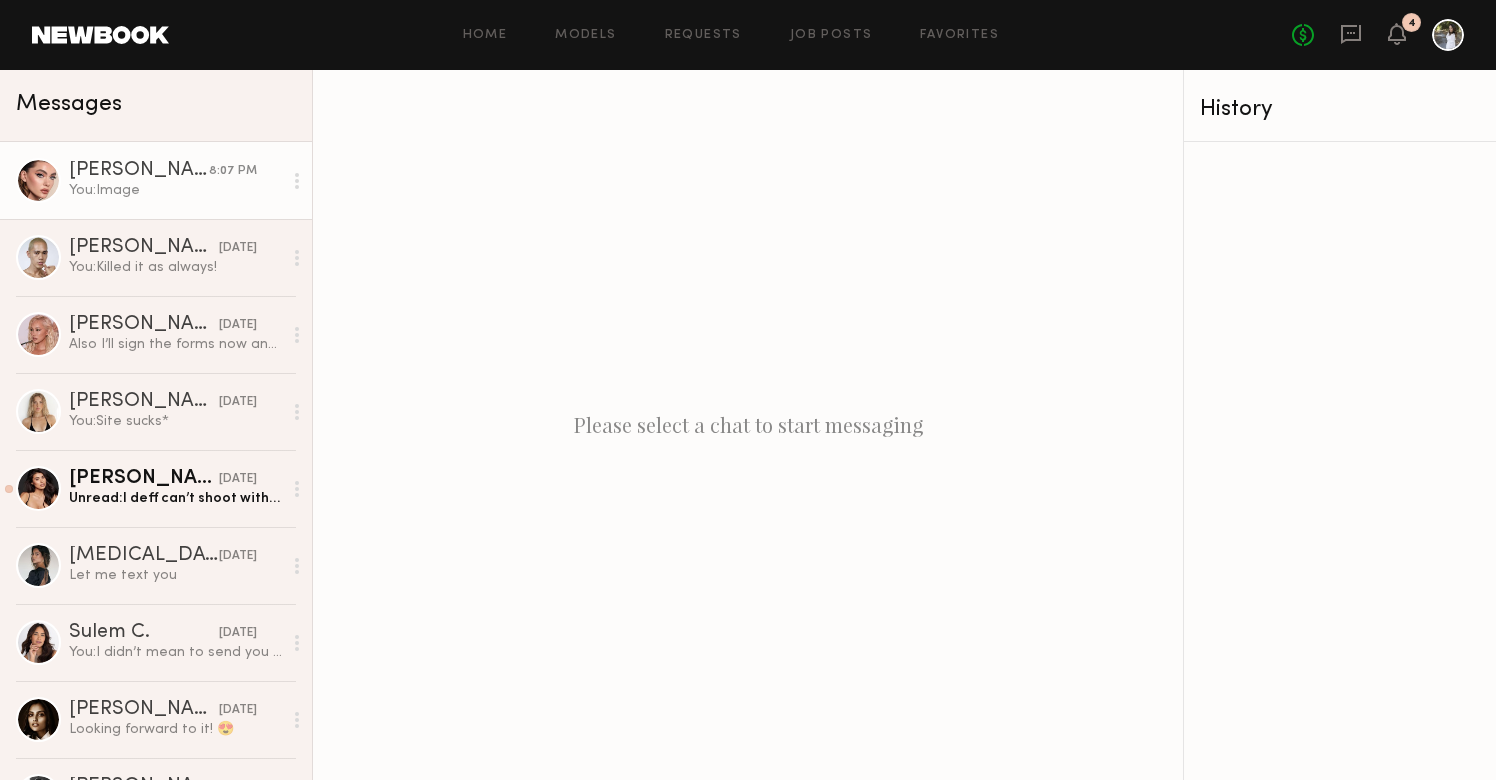 click on "You:  Image" 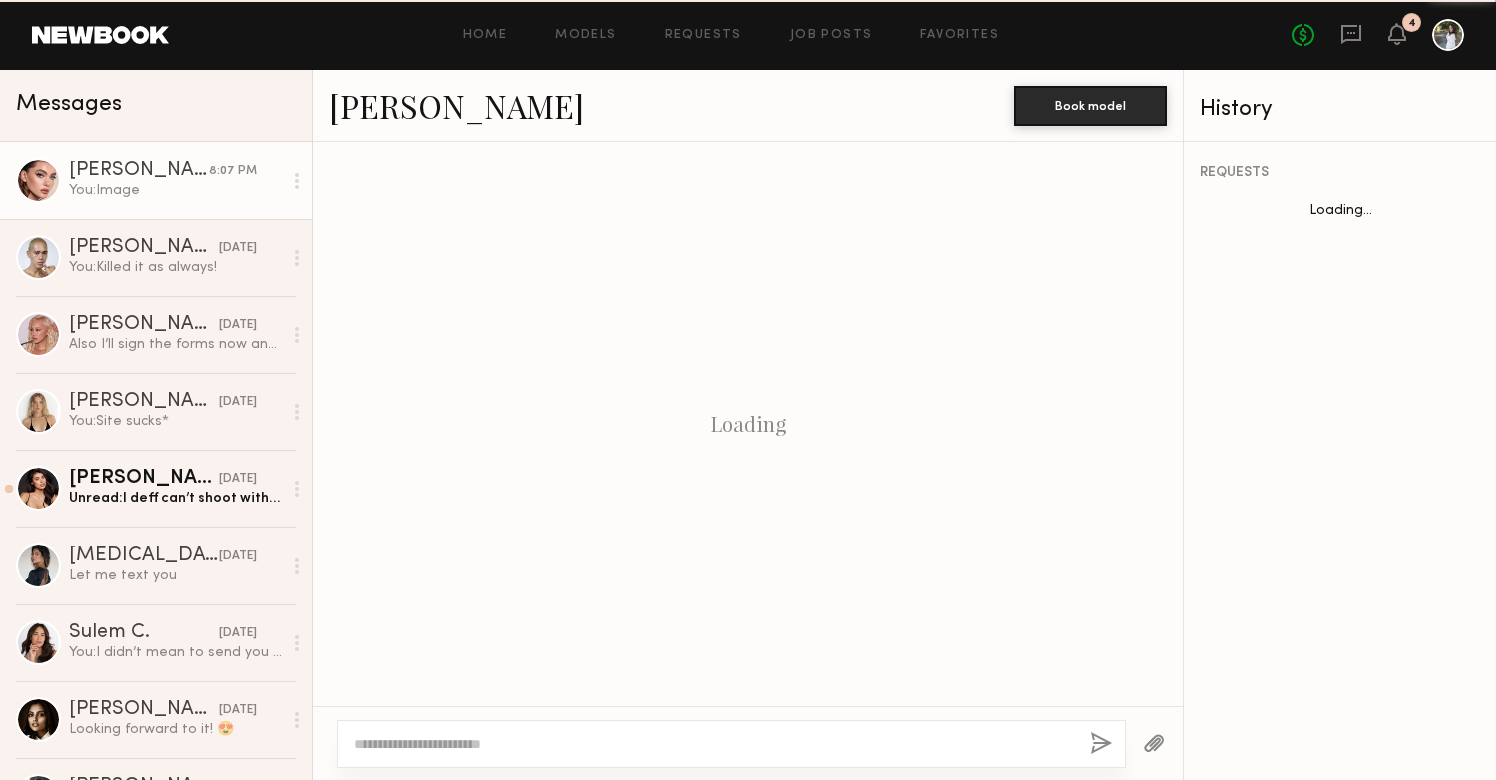 scroll, scrollTop: 3290, scrollLeft: 0, axis: vertical 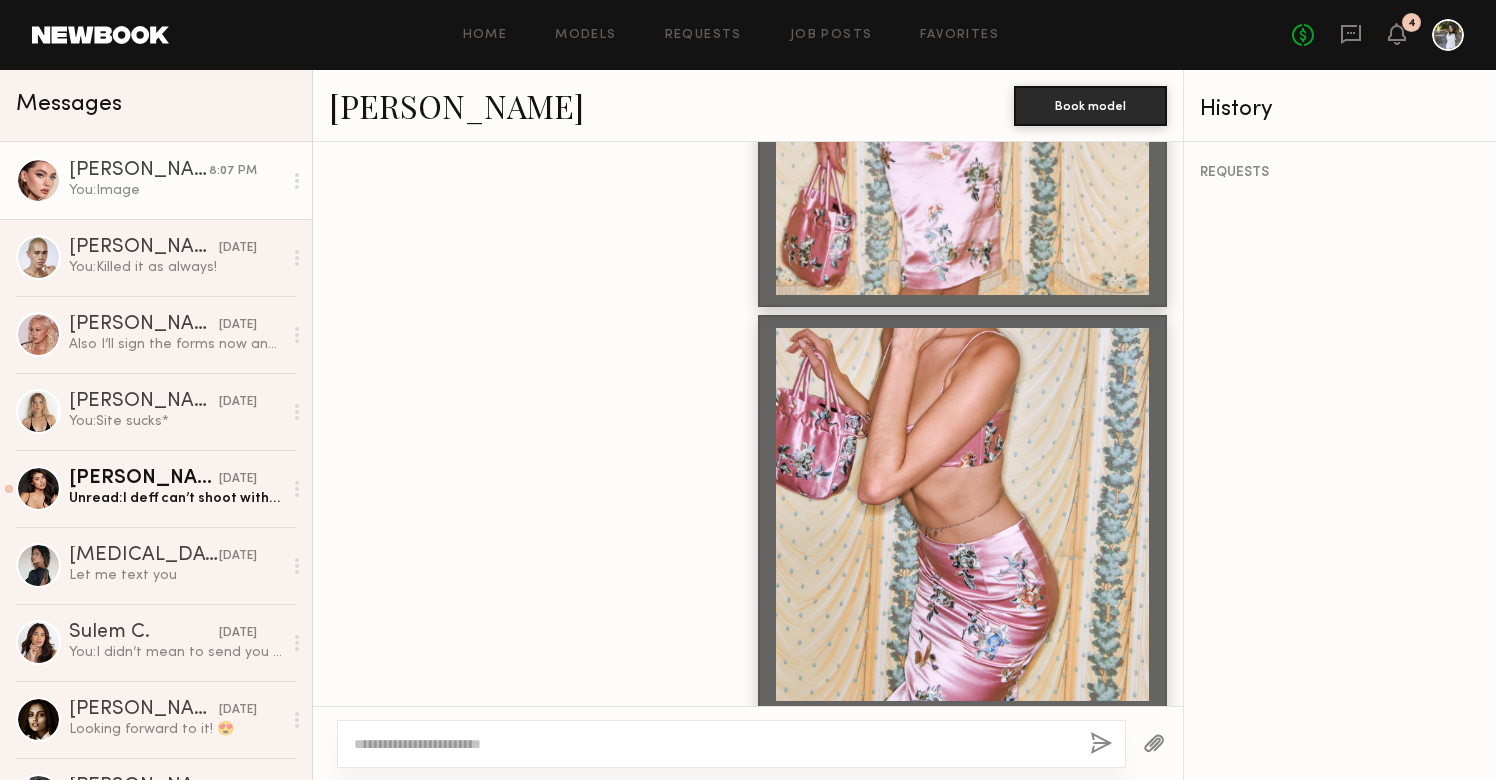click 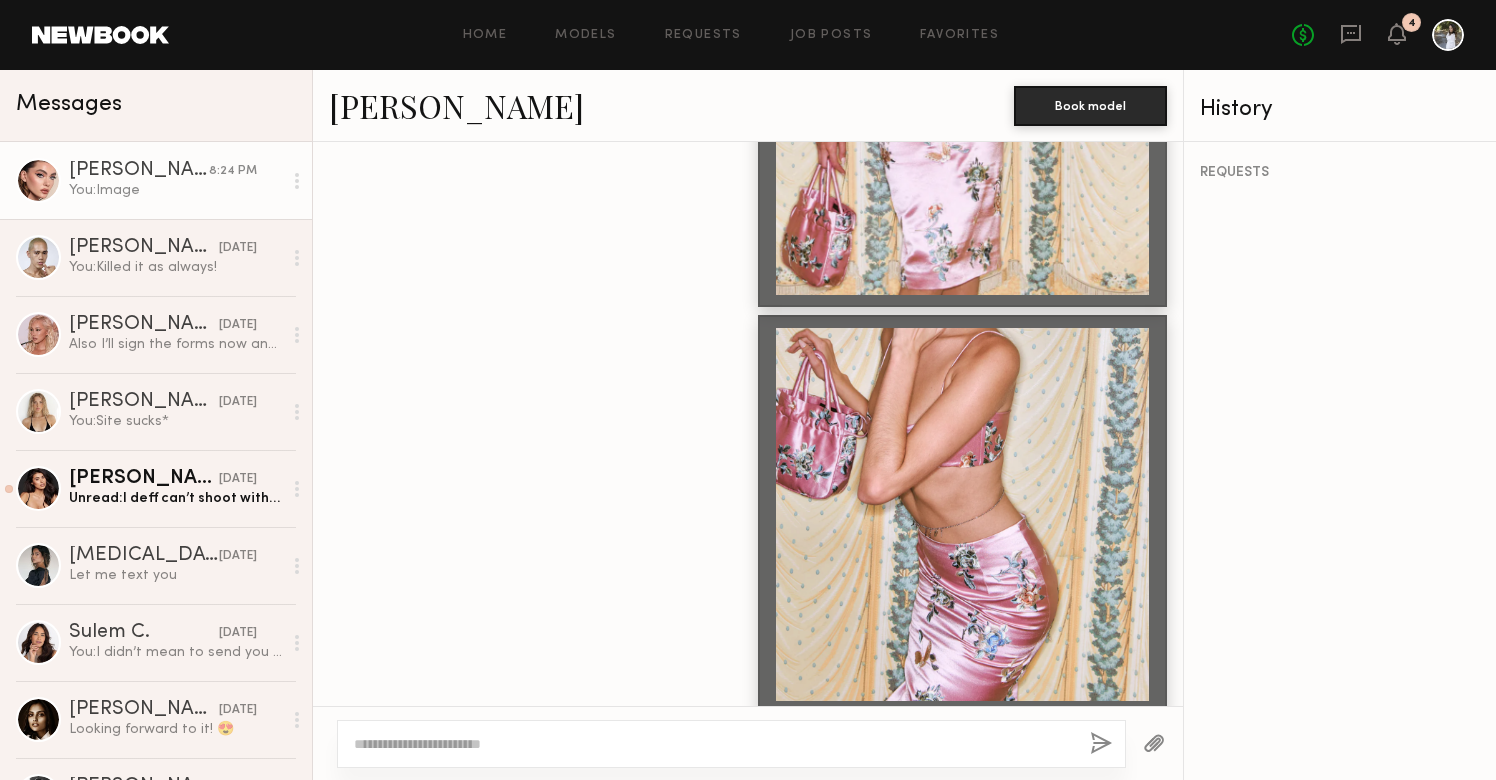 scroll, scrollTop: 3848, scrollLeft: 0, axis: vertical 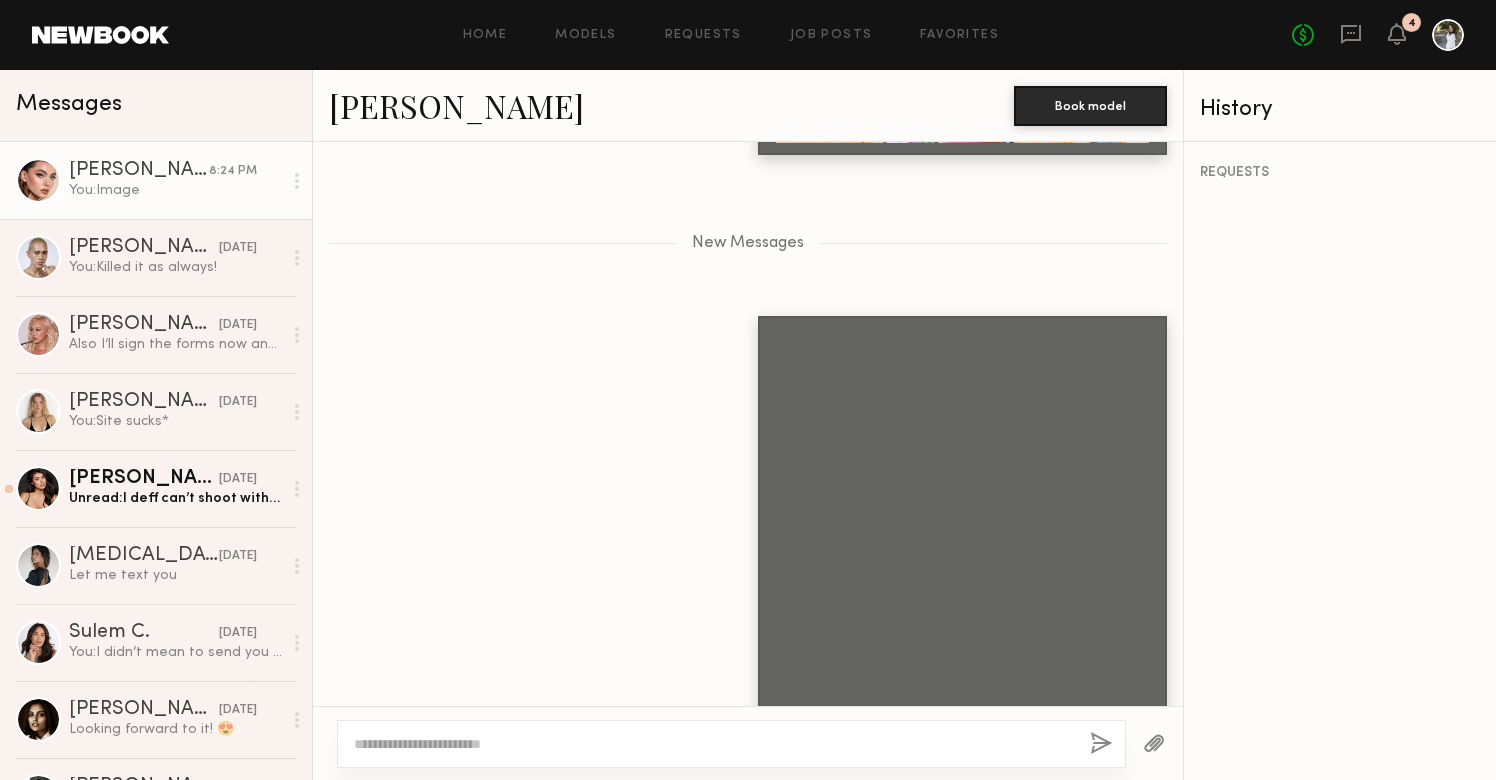 click 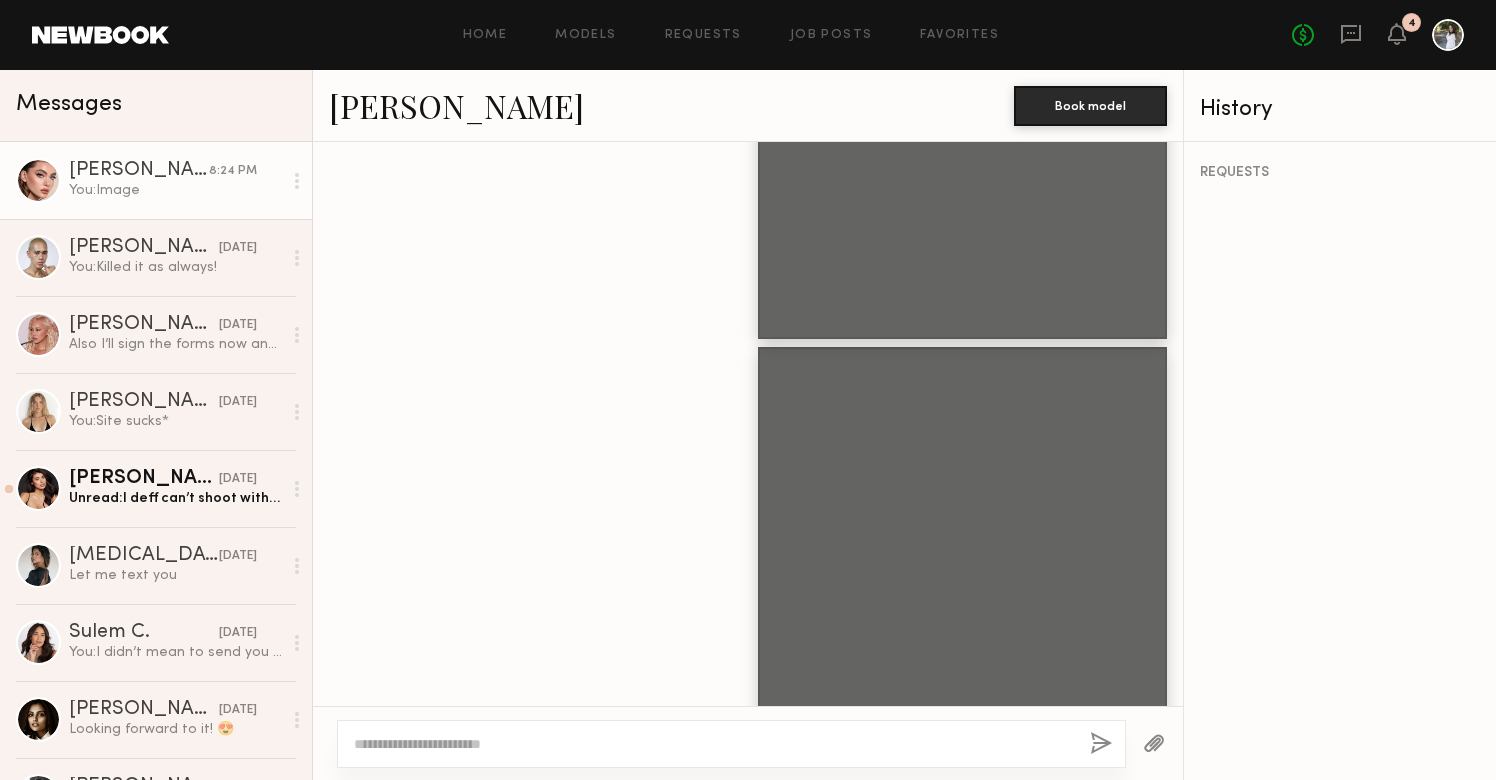 scroll, scrollTop: 8285, scrollLeft: 0, axis: vertical 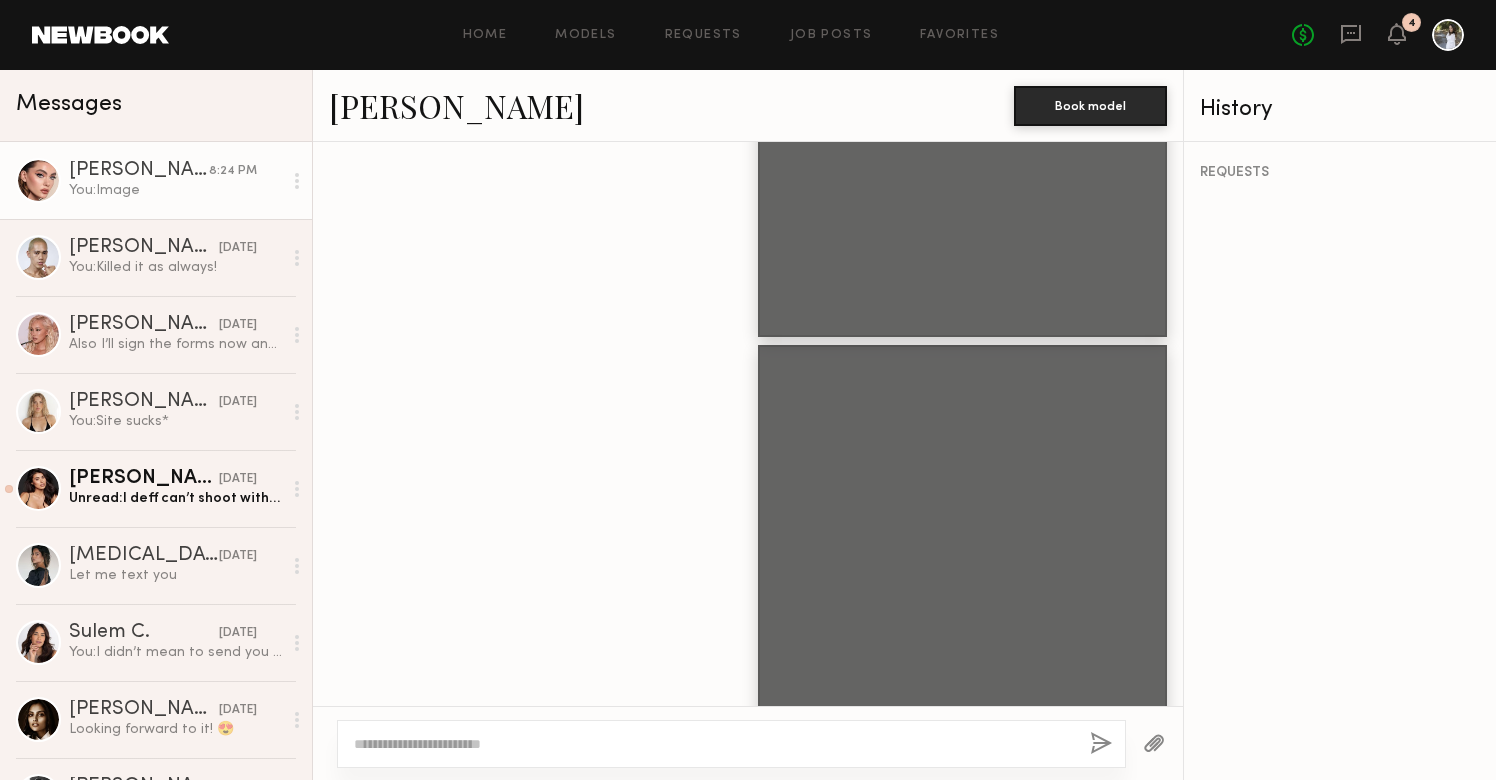 click 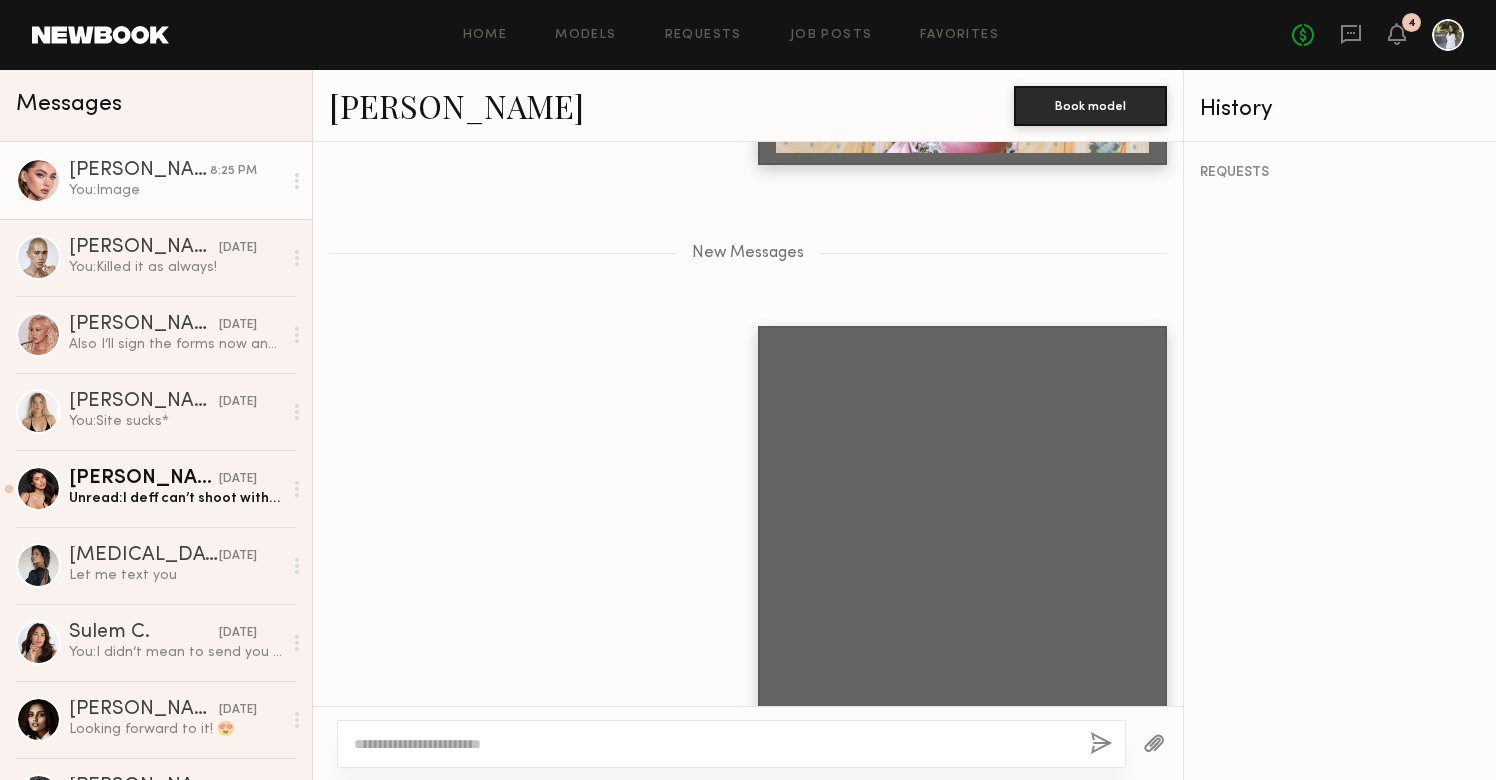 scroll, scrollTop: 10134, scrollLeft: 0, axis: vertical 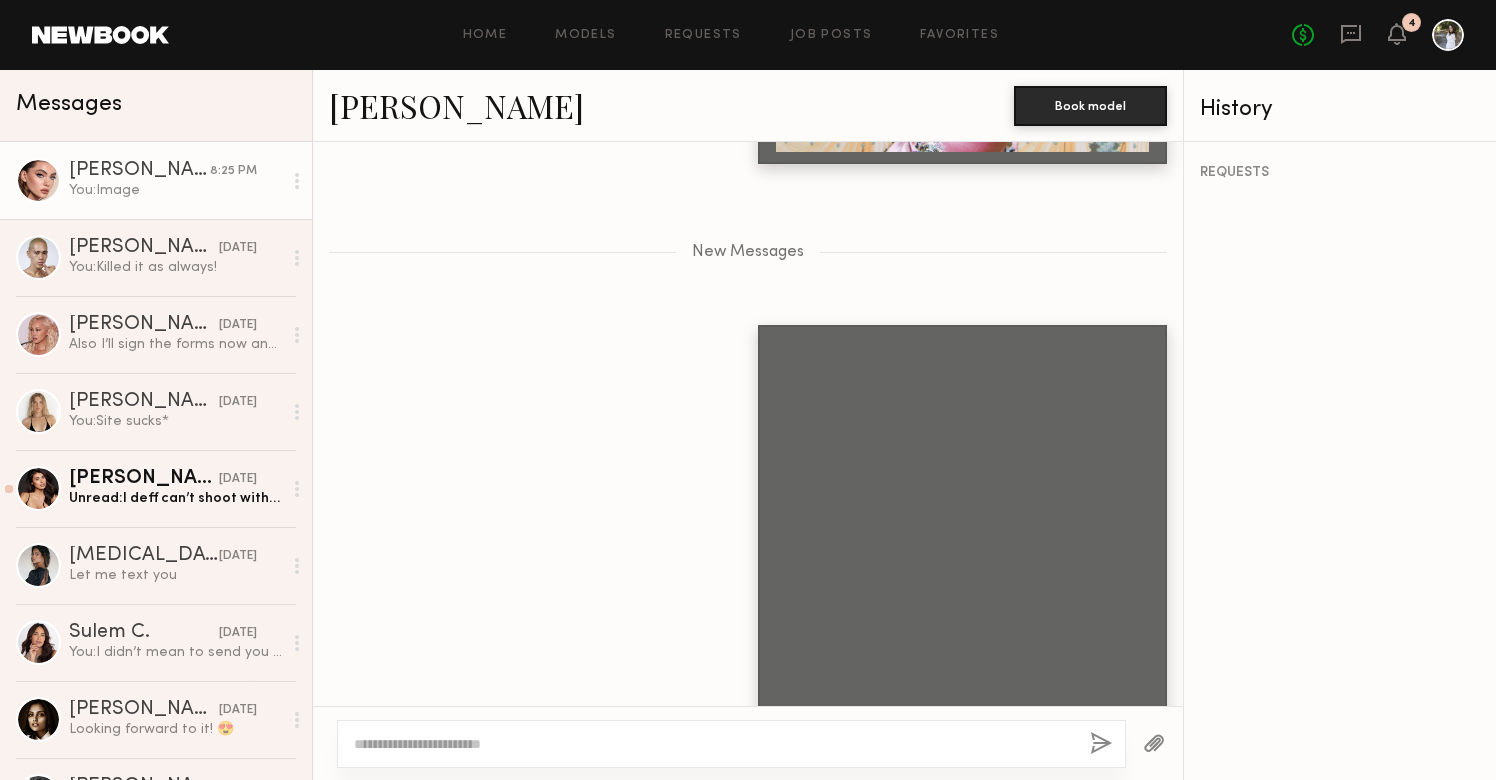 click 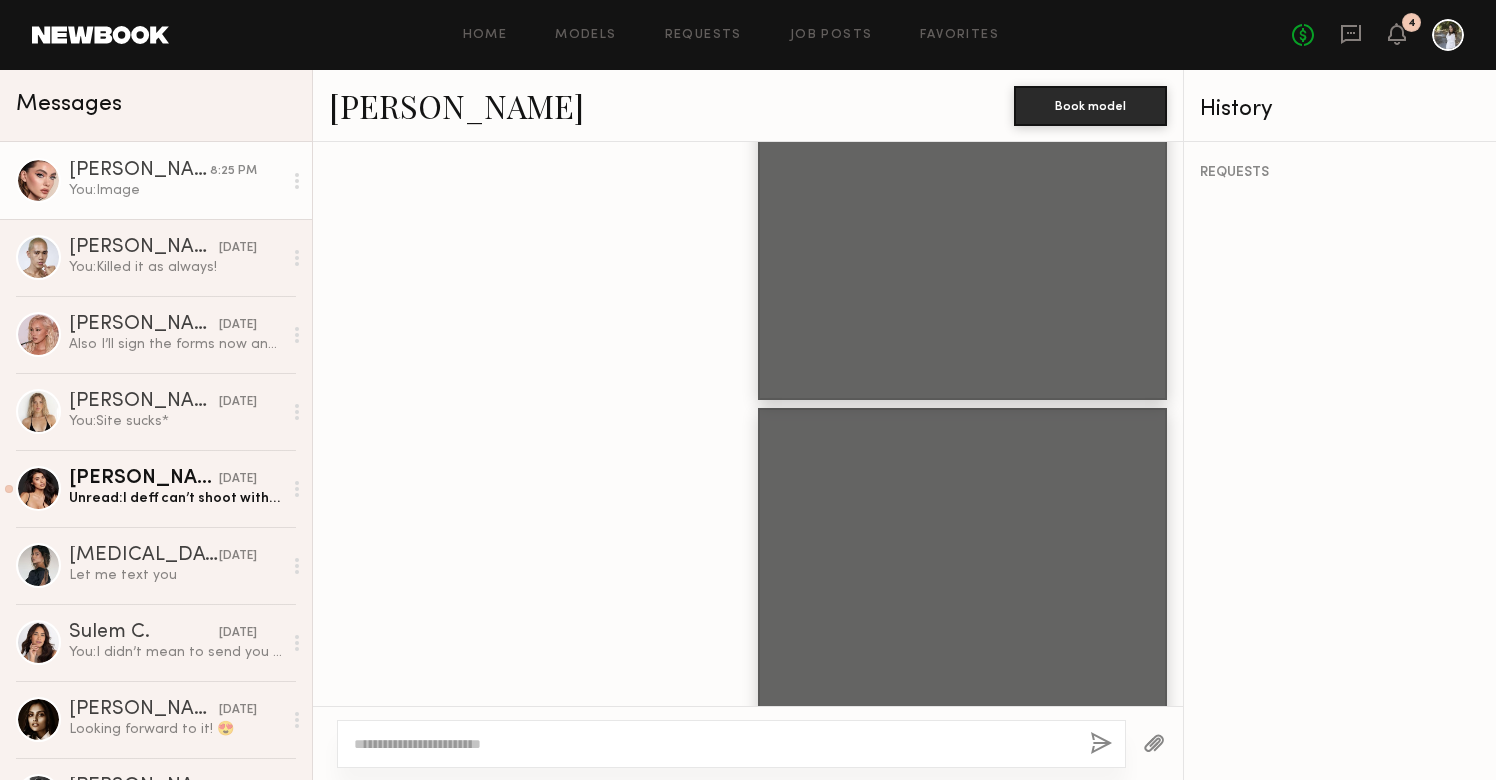 scroll, scrollTop: 11703, scrollLeft: 0, axis: vertical 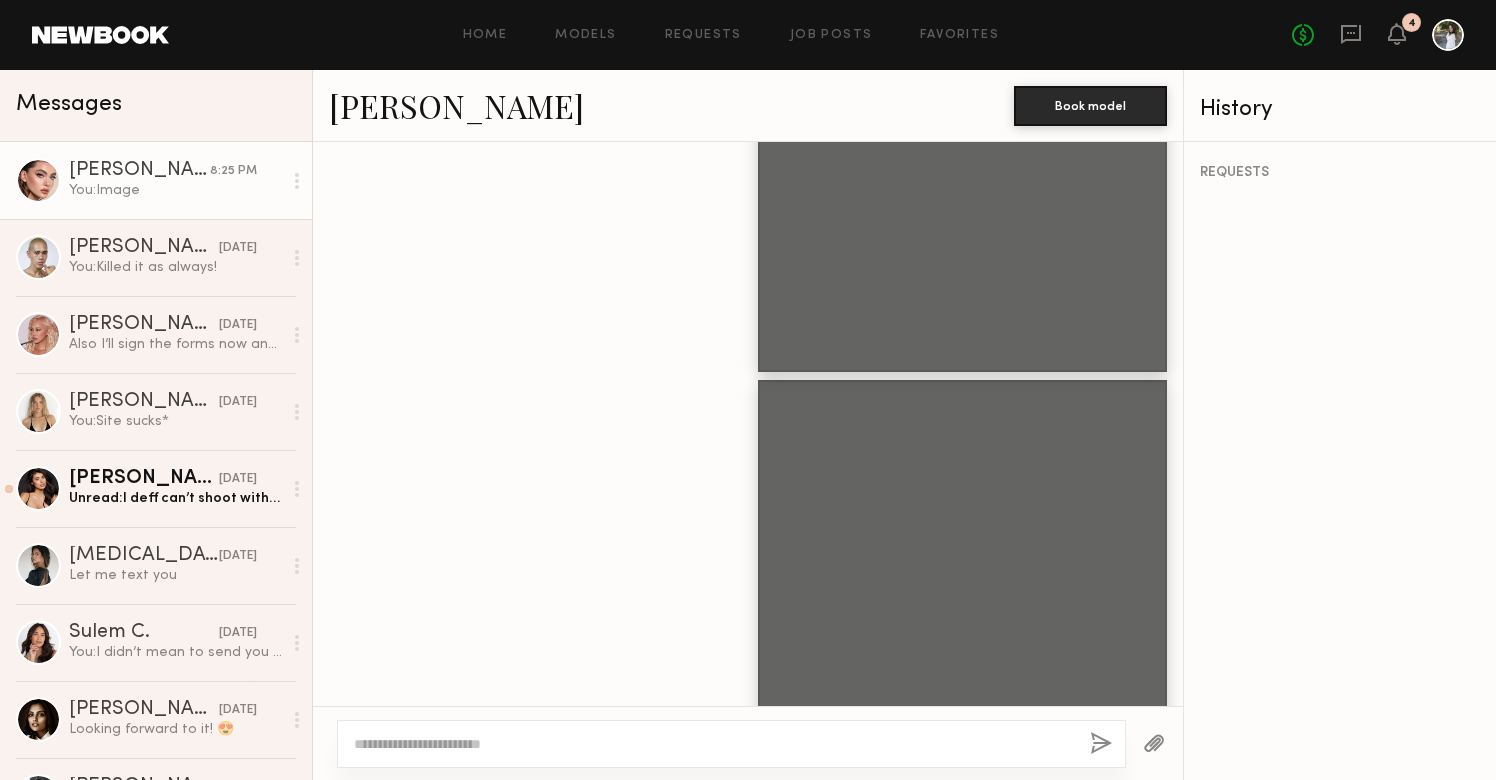 click on "REQUESTS" 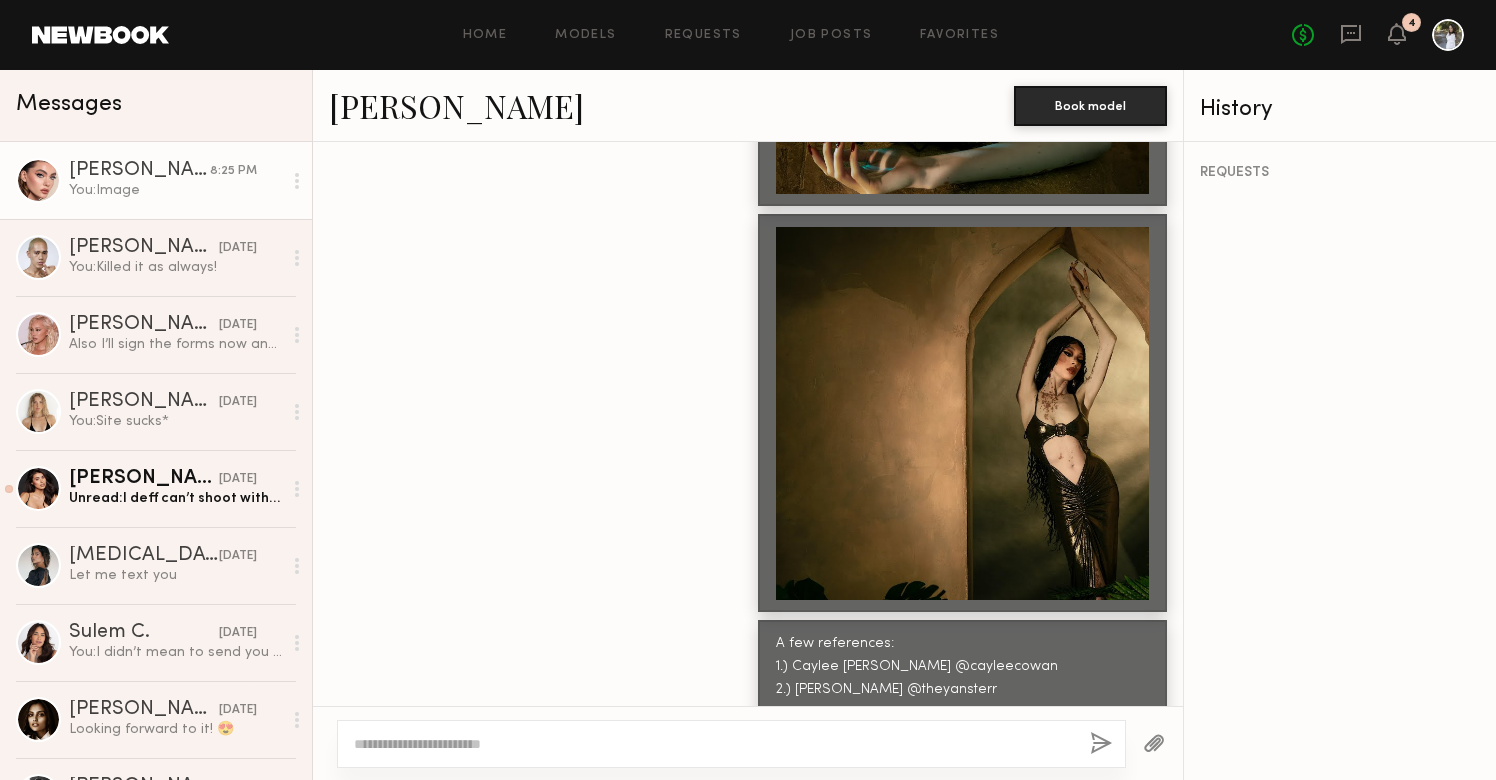 scroll, scrollTop: 6302, scrollLeft: 0, axis: vertical 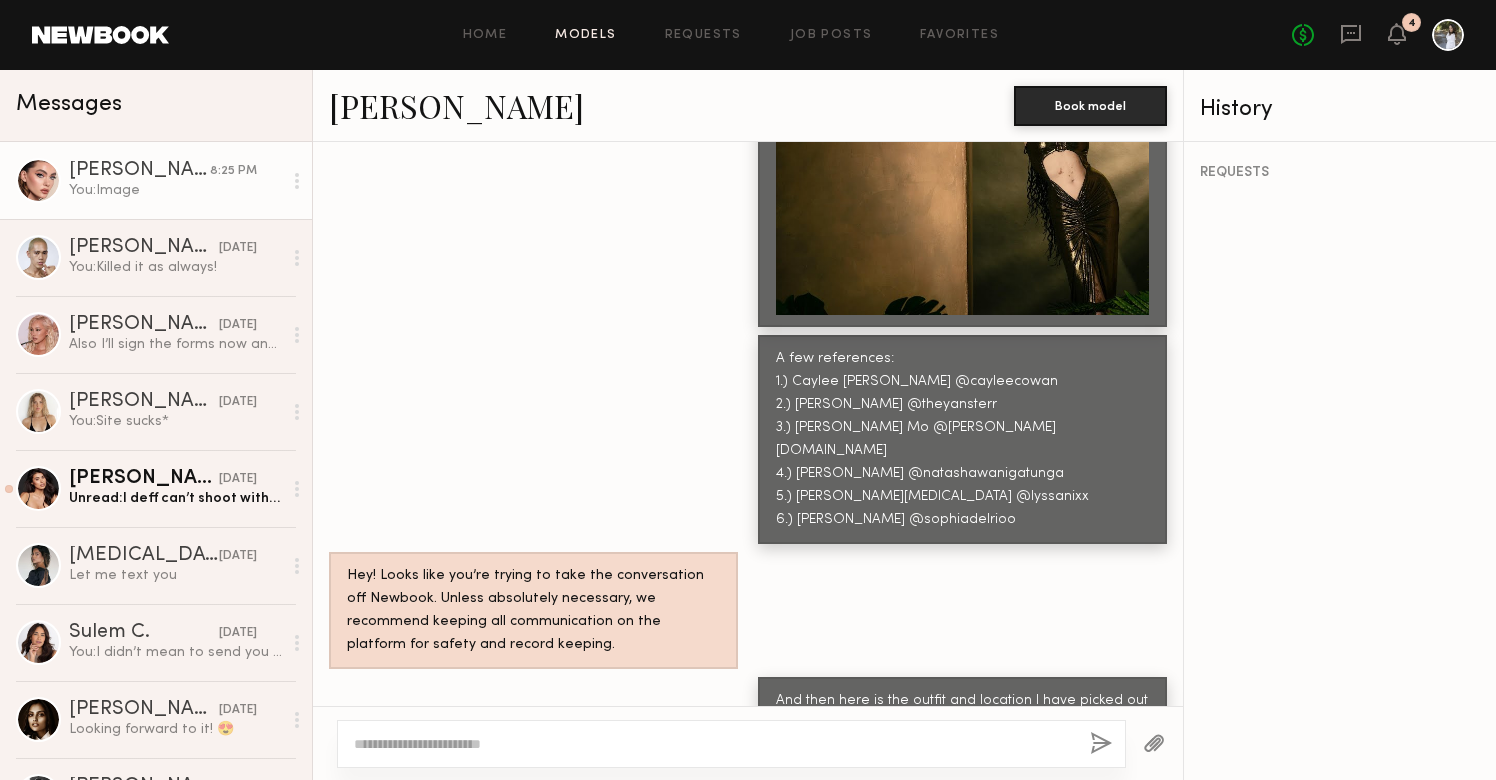click on "Models" 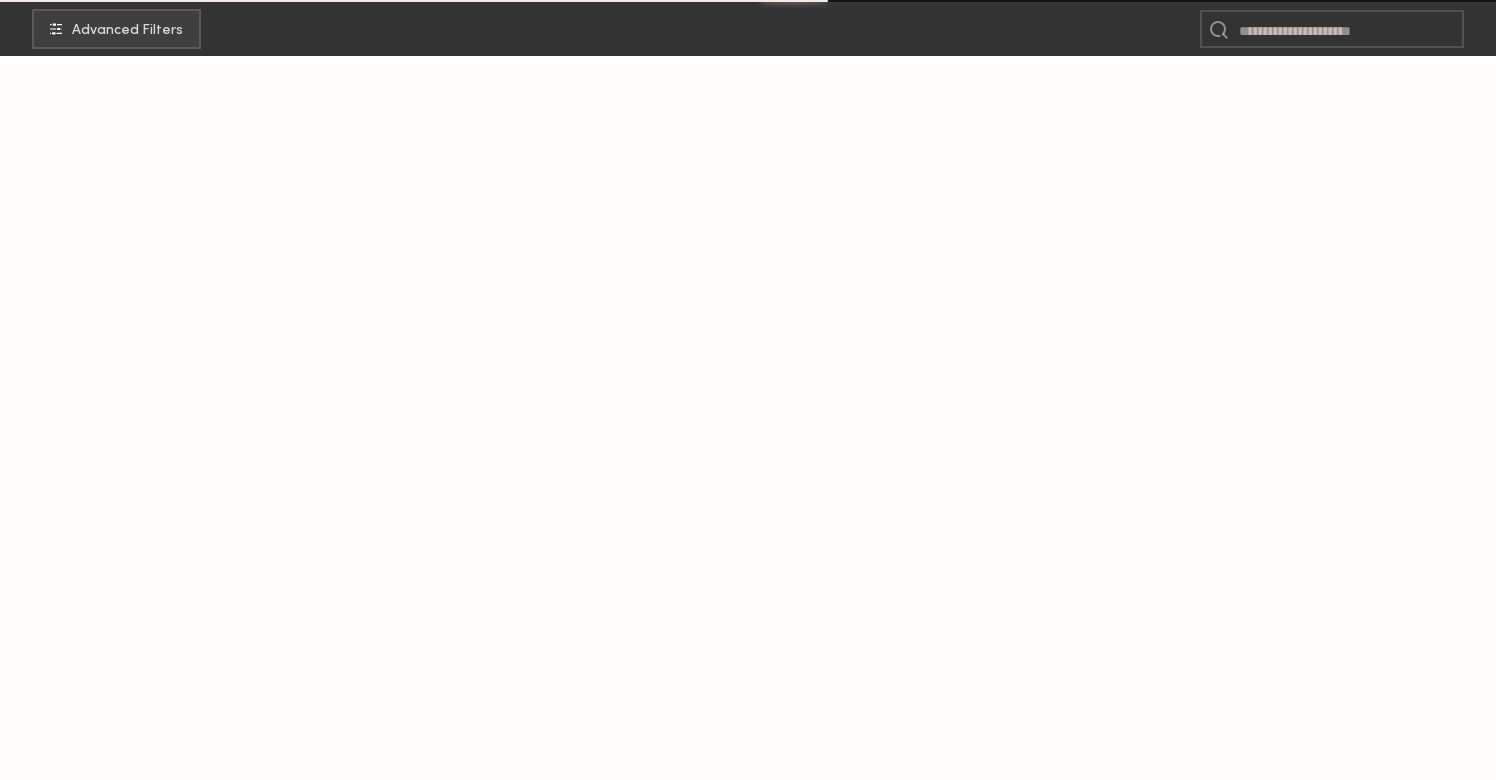 scroll, scrollTop: 0, scrollLeft: 0, axis: both 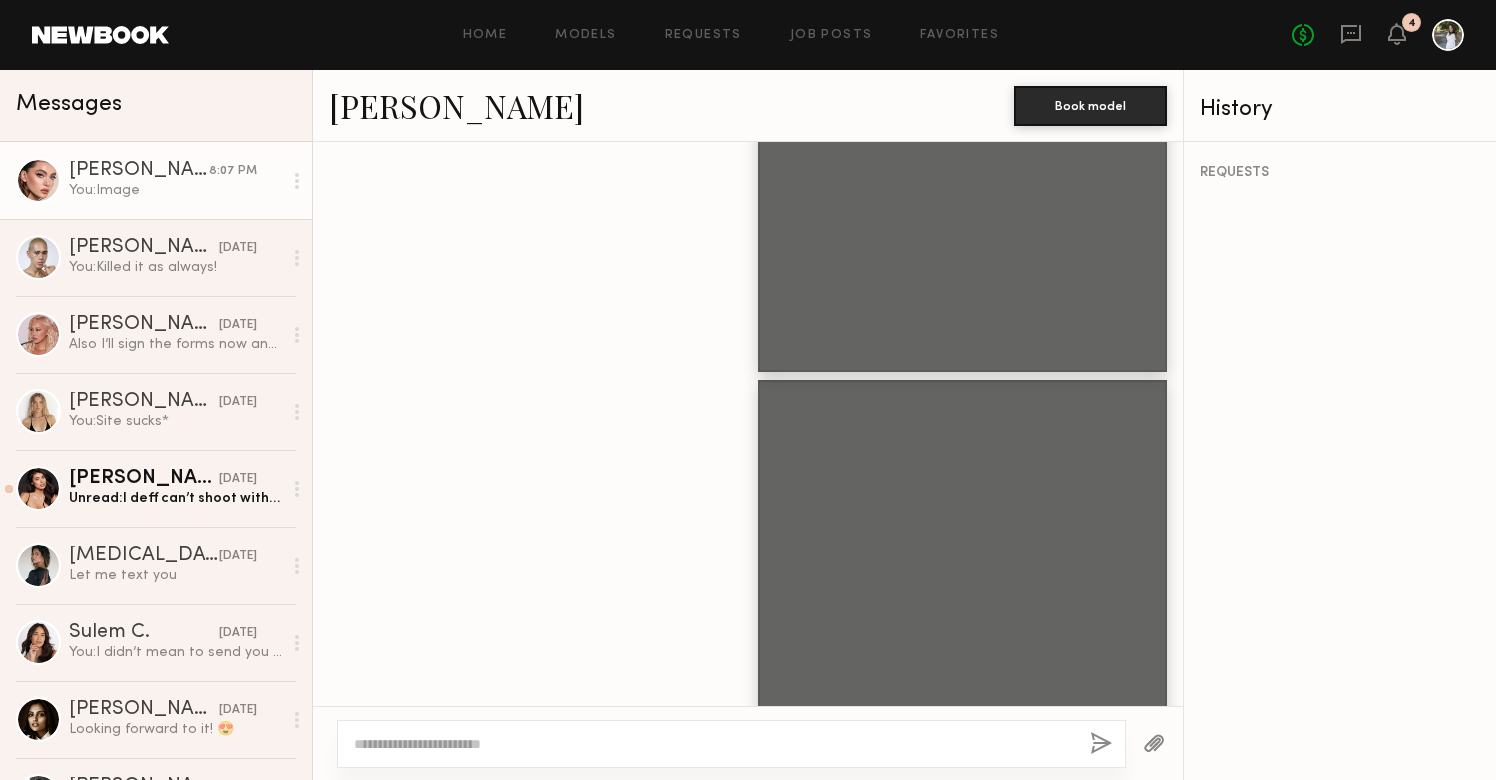 click on "Laura D." 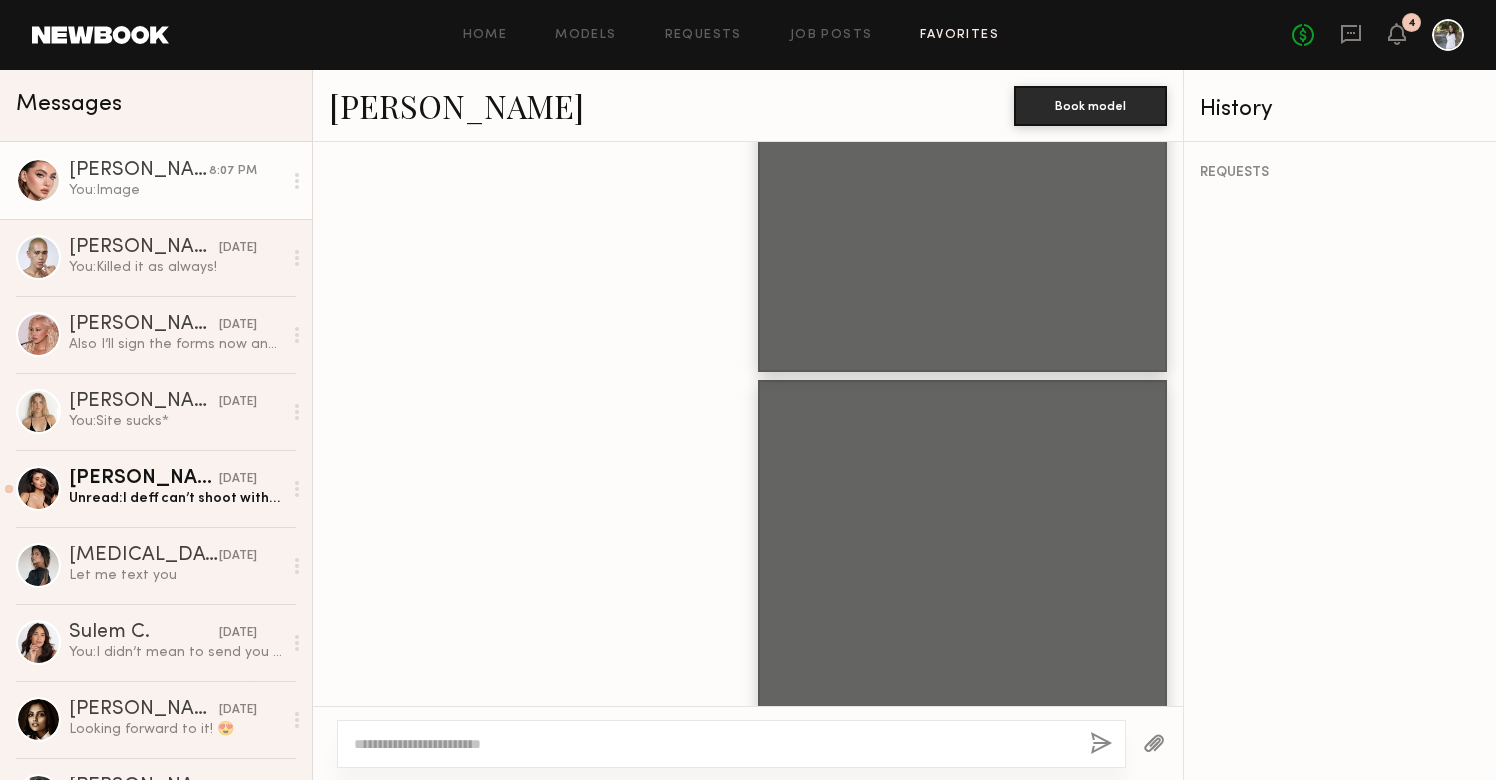 click on "Favorites" 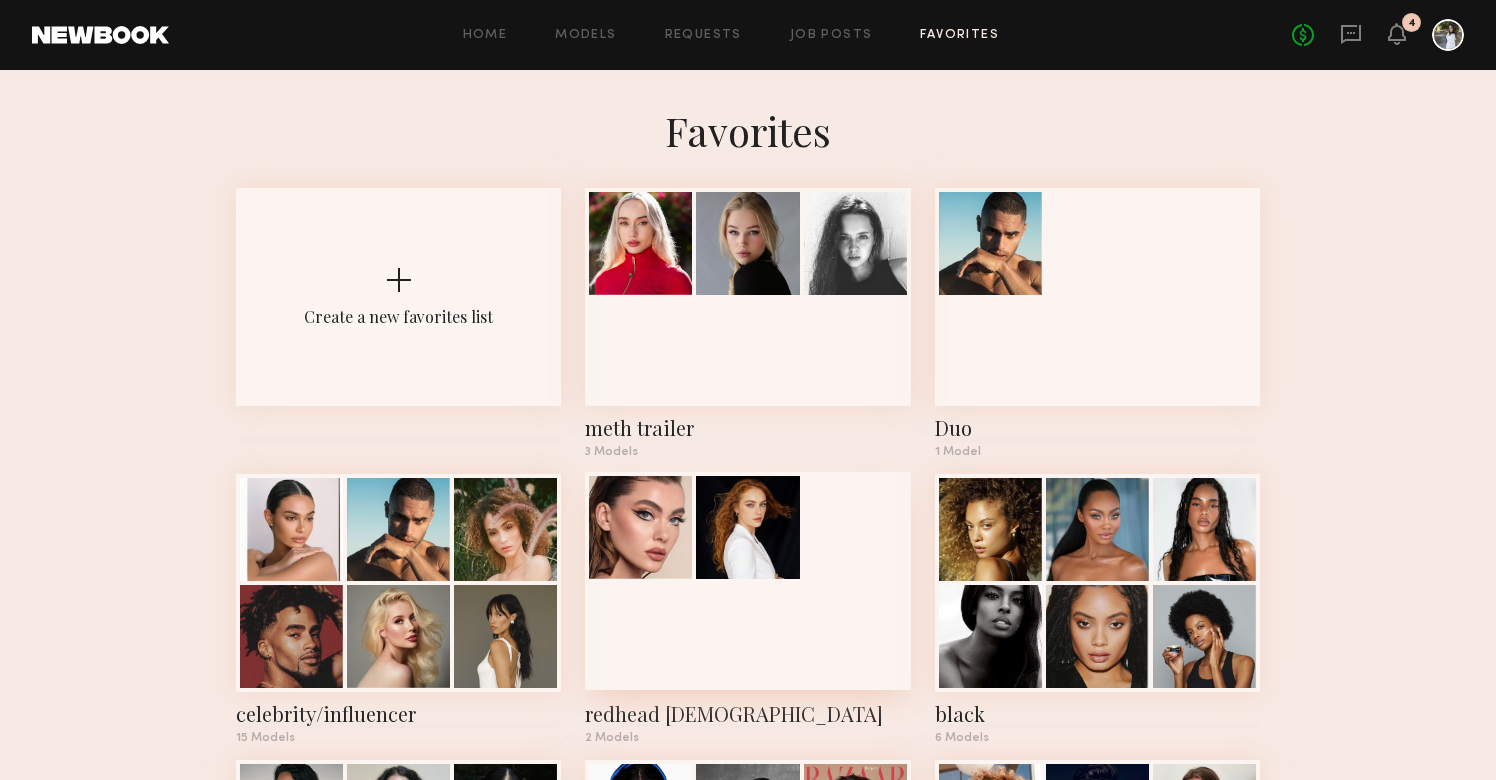 click 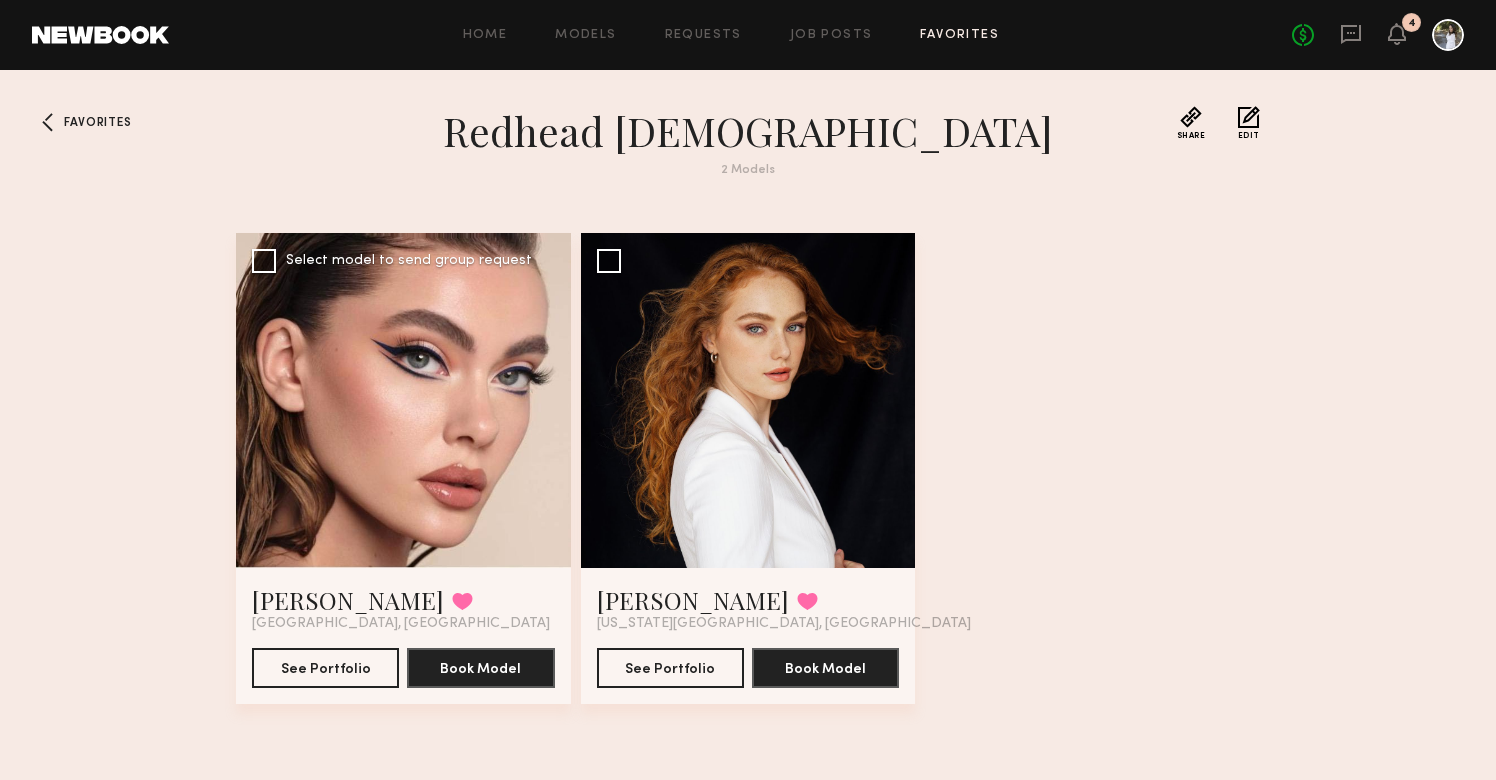 click 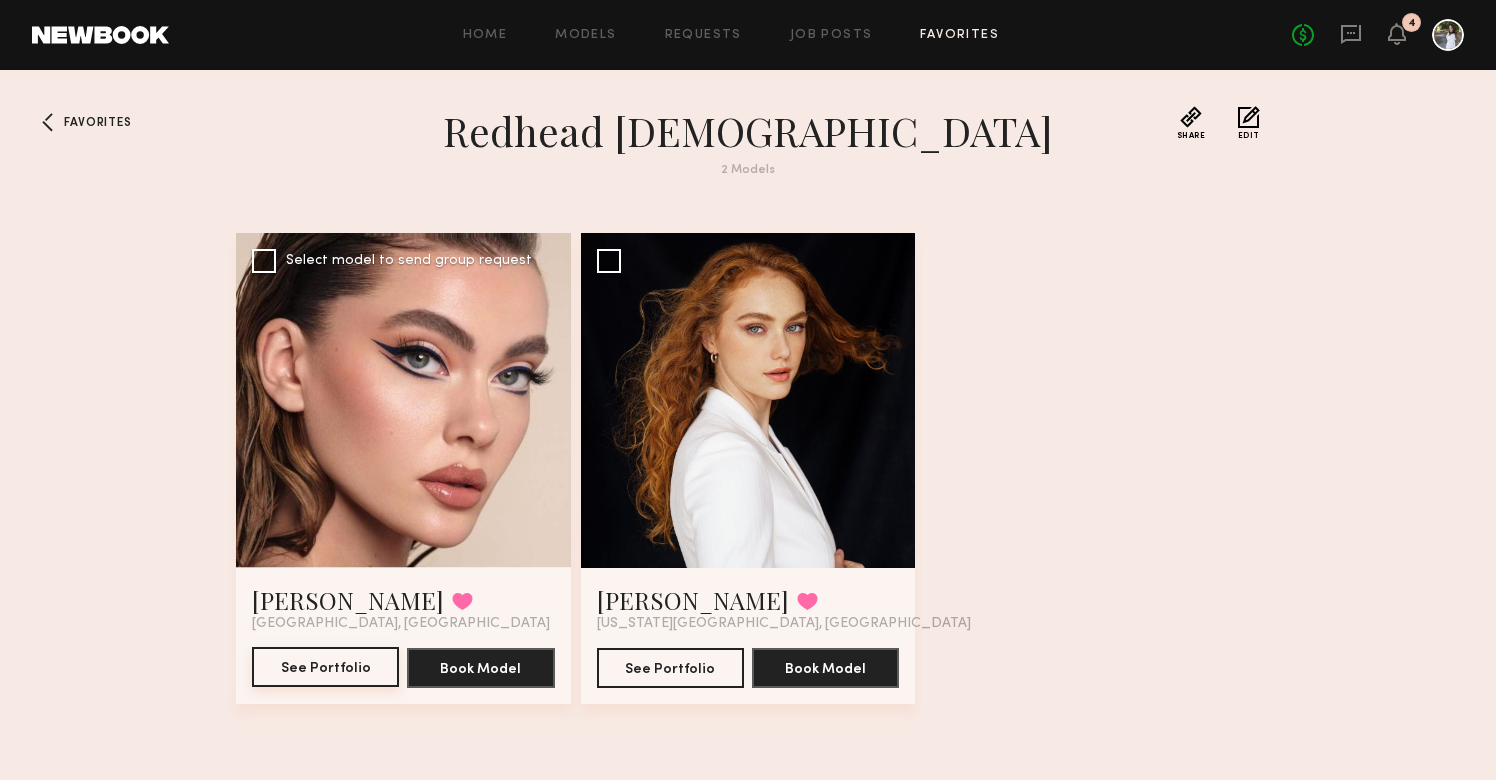click on "See Portfolio" 